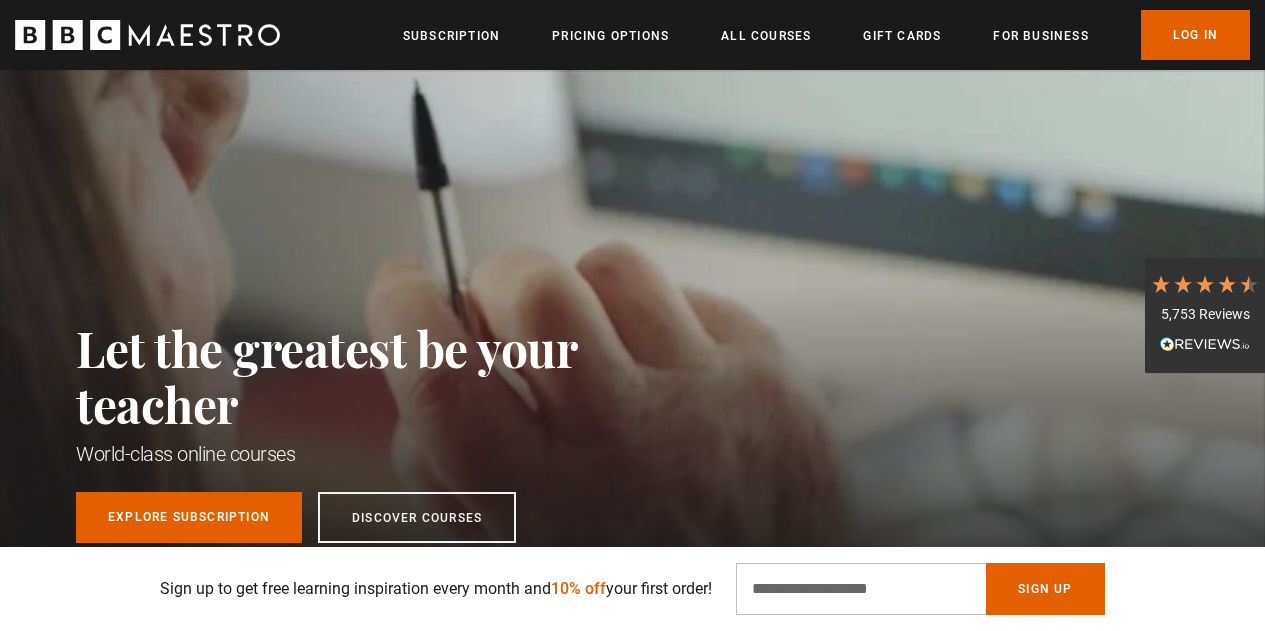 scroll, scrollTop: 302, scrollLeft: 0, axis: vertical 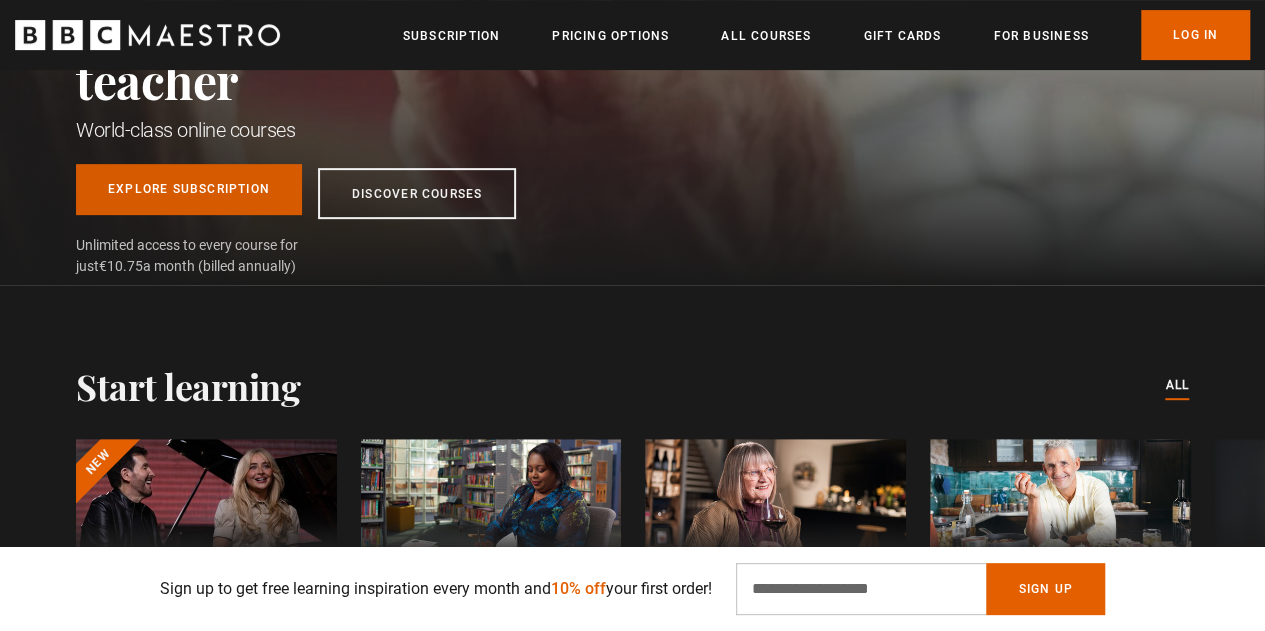 click on "Explore Subscription" at bounding box center (189, 189) 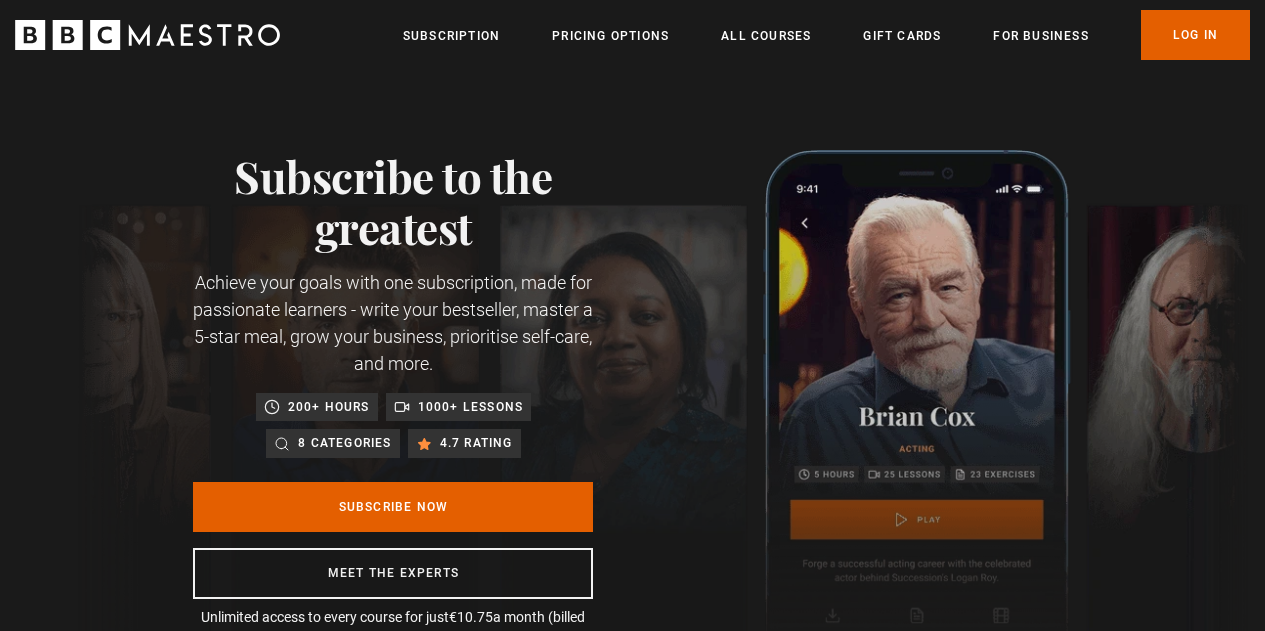 scroll, scrollTop: 0, scrollLeft: 0, axis: both 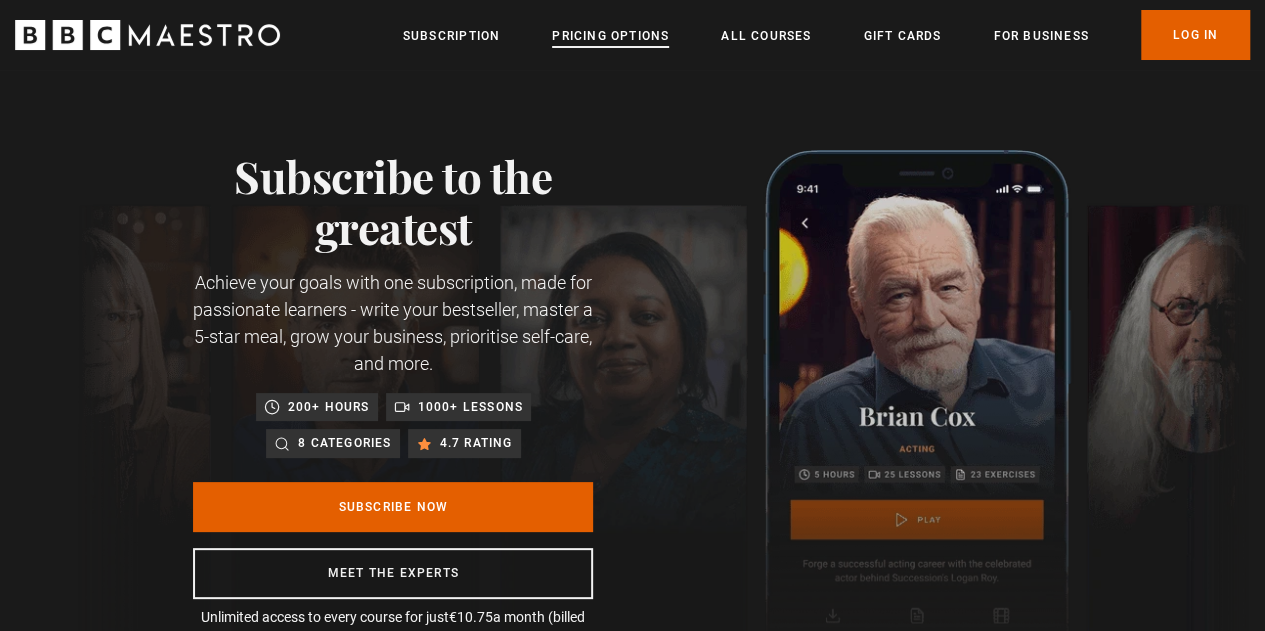 click on "Pricing Options" at bounding box center [610, 36] 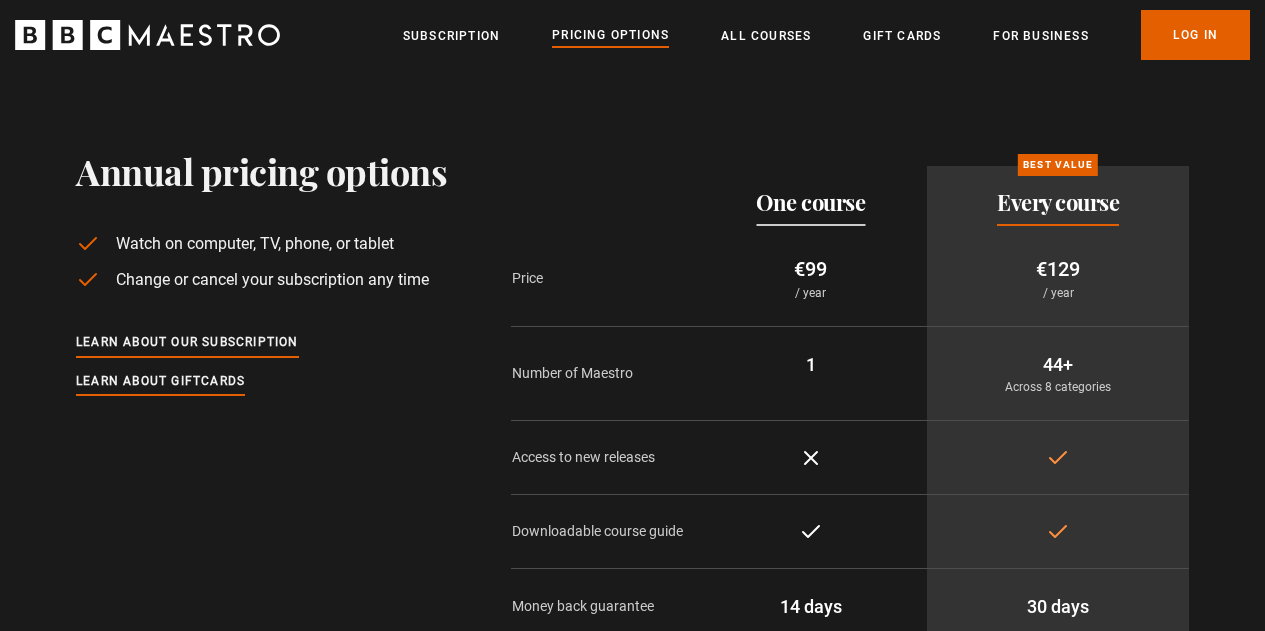 scroll, scrollTop: 0, scrollLeft: 0, axis: both 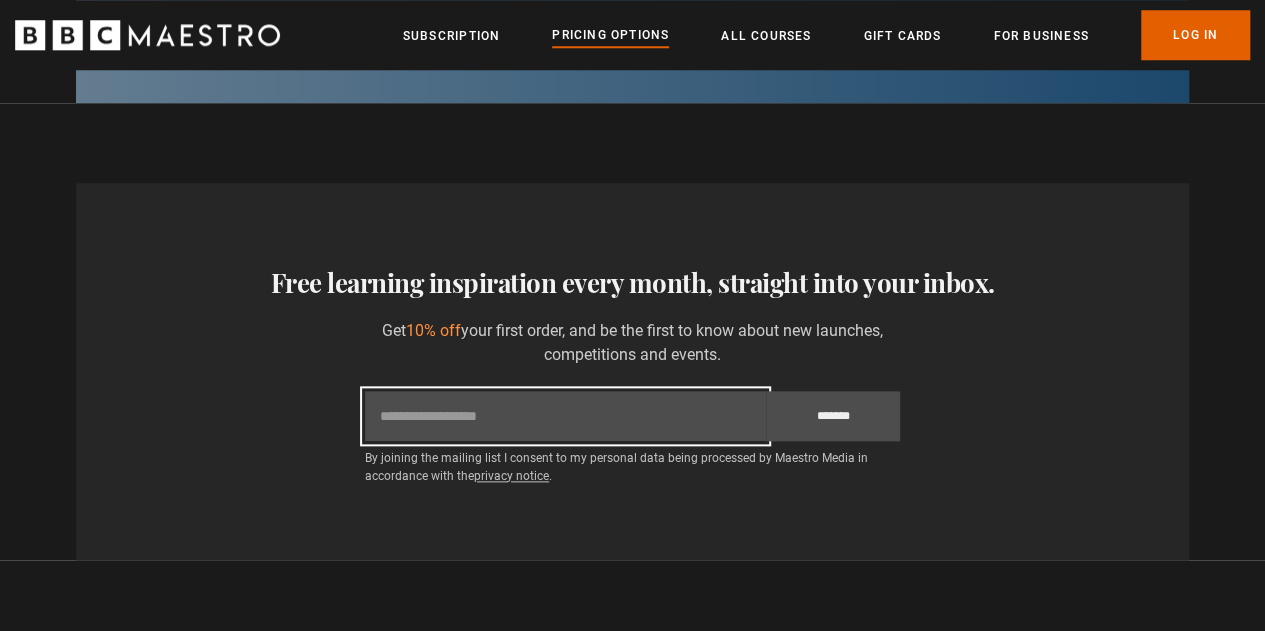 click on "Email" at bounding box center (565, 416) 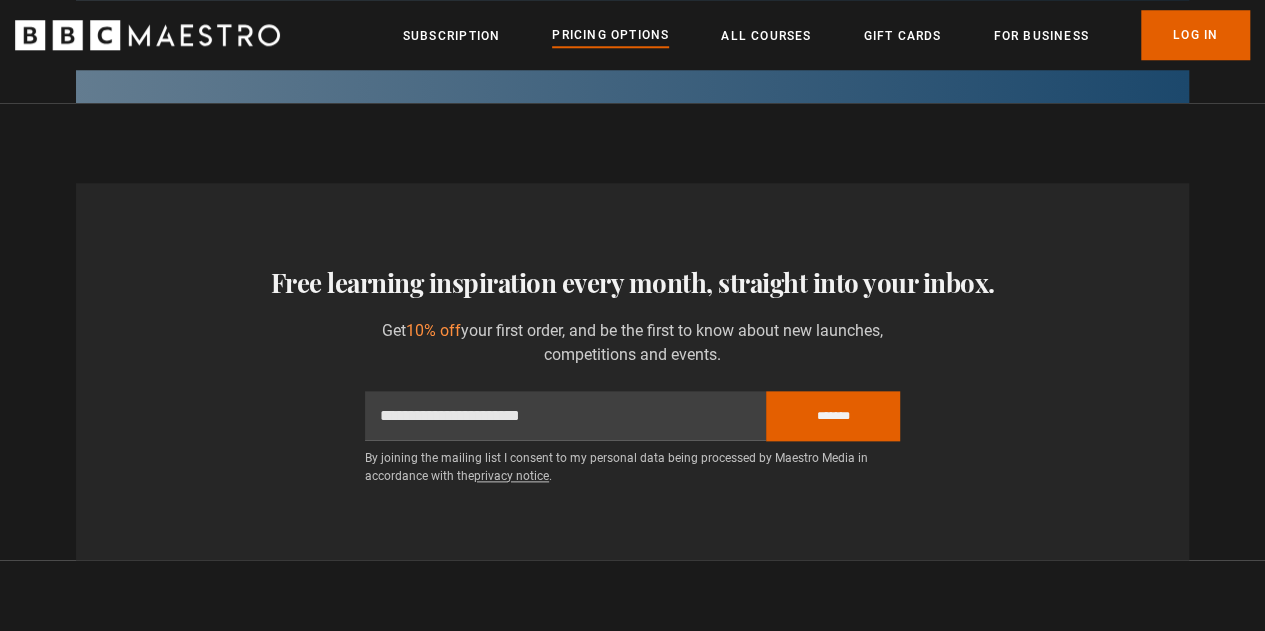 click on "privacy notice" at bounding box center (511, 476) 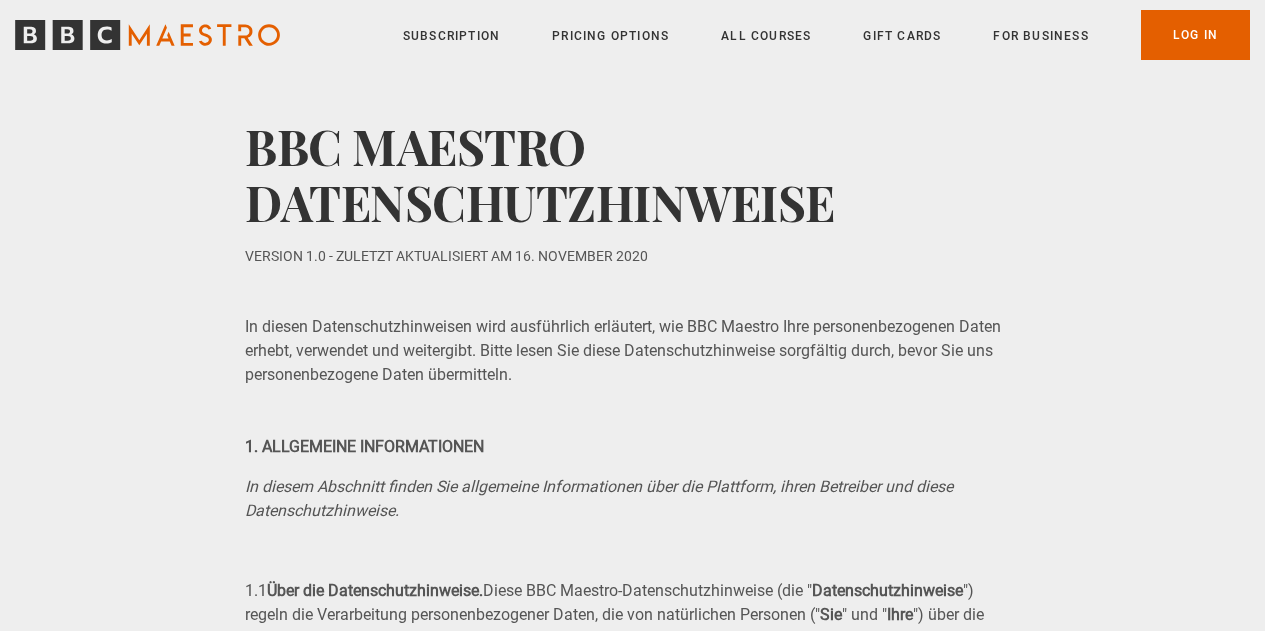scroll, scrollTop: 0, scrollLeft: 0, axis: both 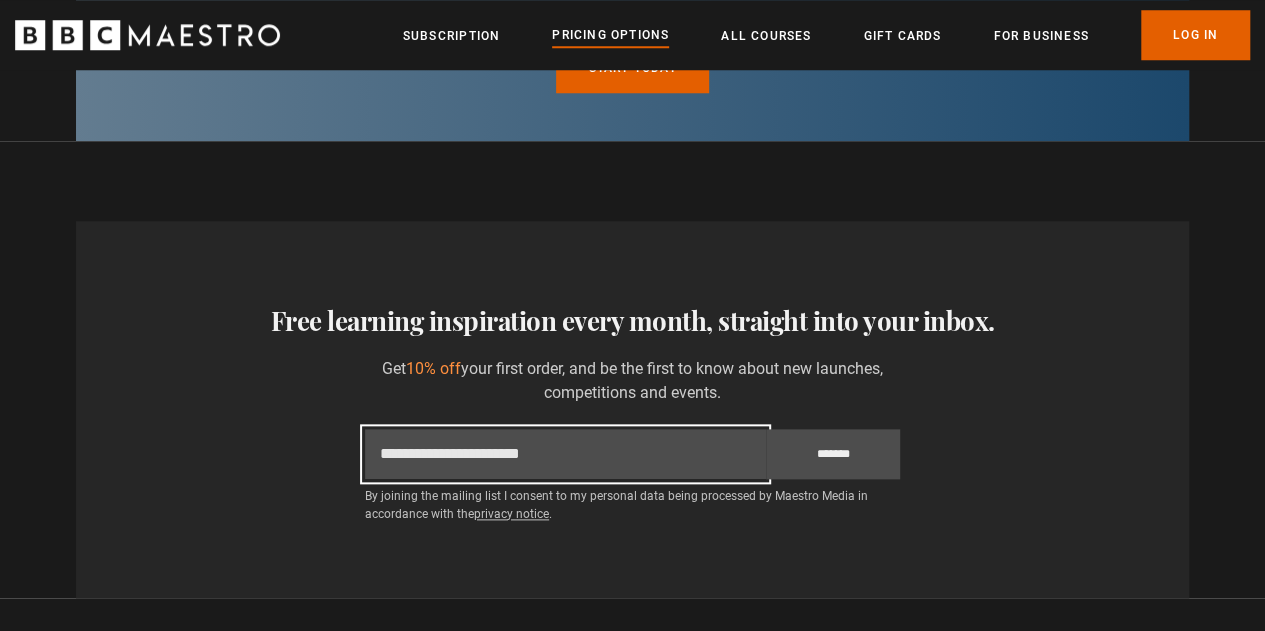 click on "**********" at bounding box center (565, 454) 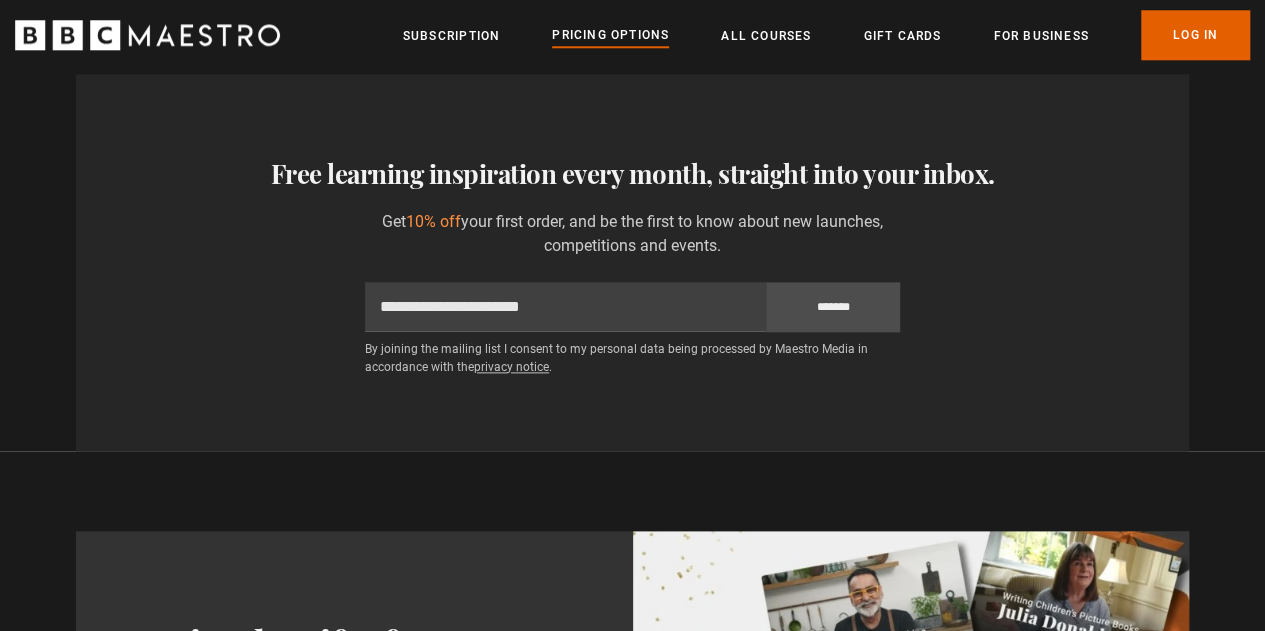 scroll, scrollTop: 1067, scrollLeft: 0, axis: vertical 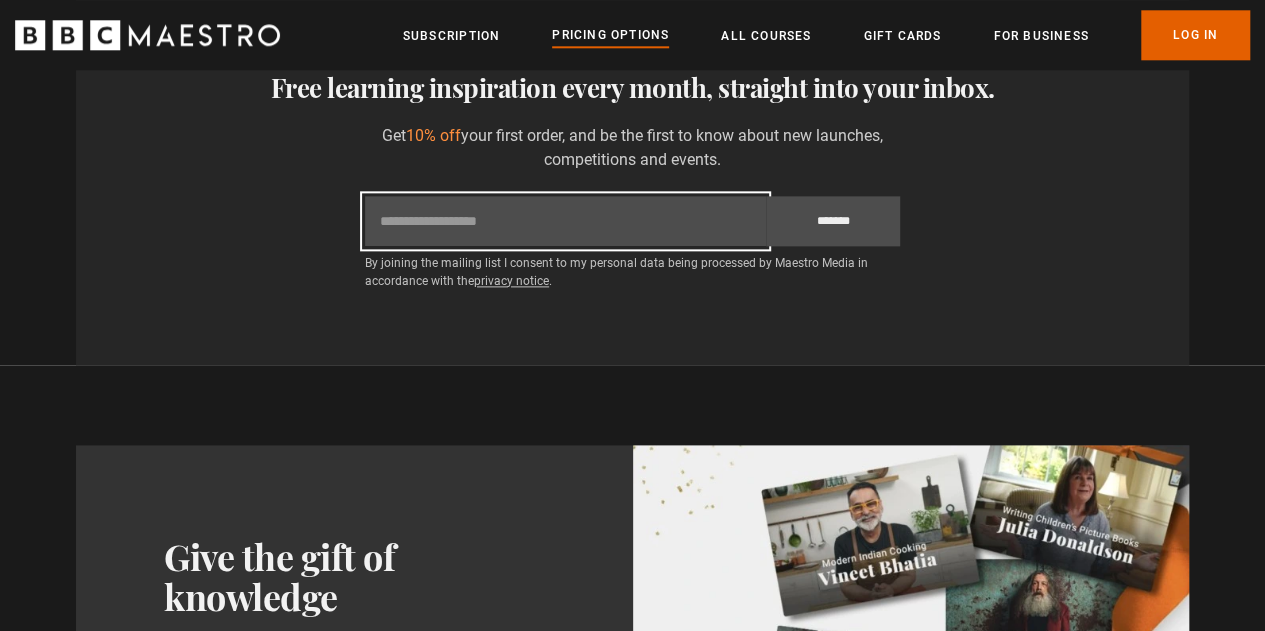 click on "Email" at bounding box center (565, 221) 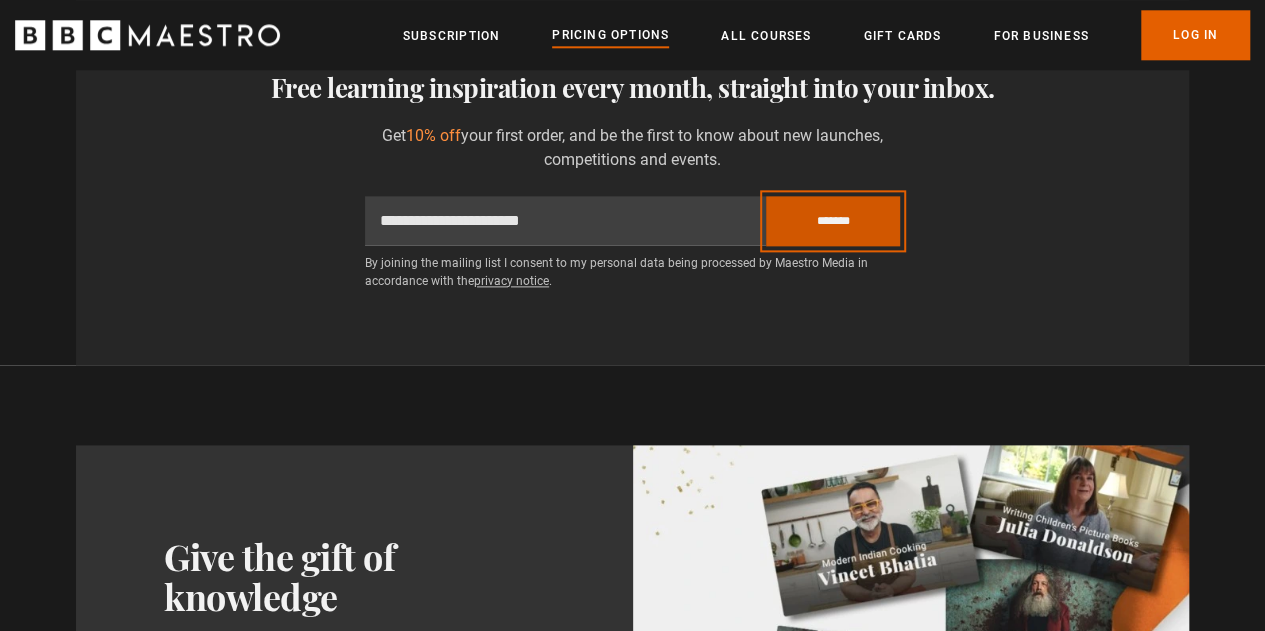 click on "*******" at bounding box center [833, 221] 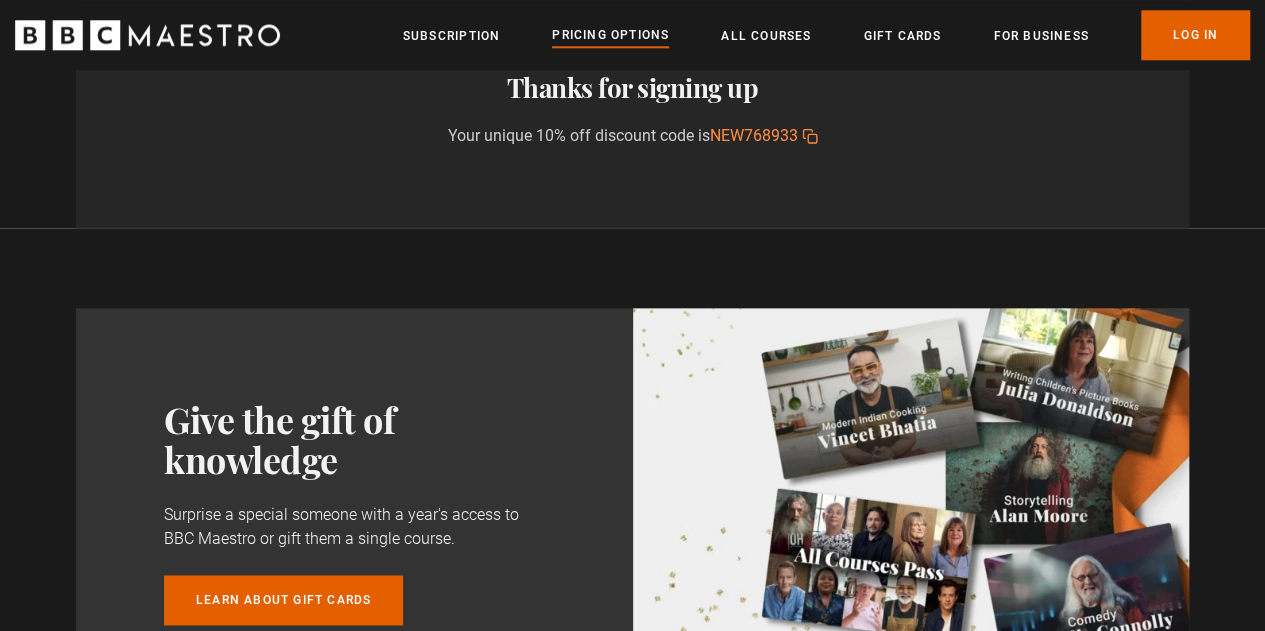 click 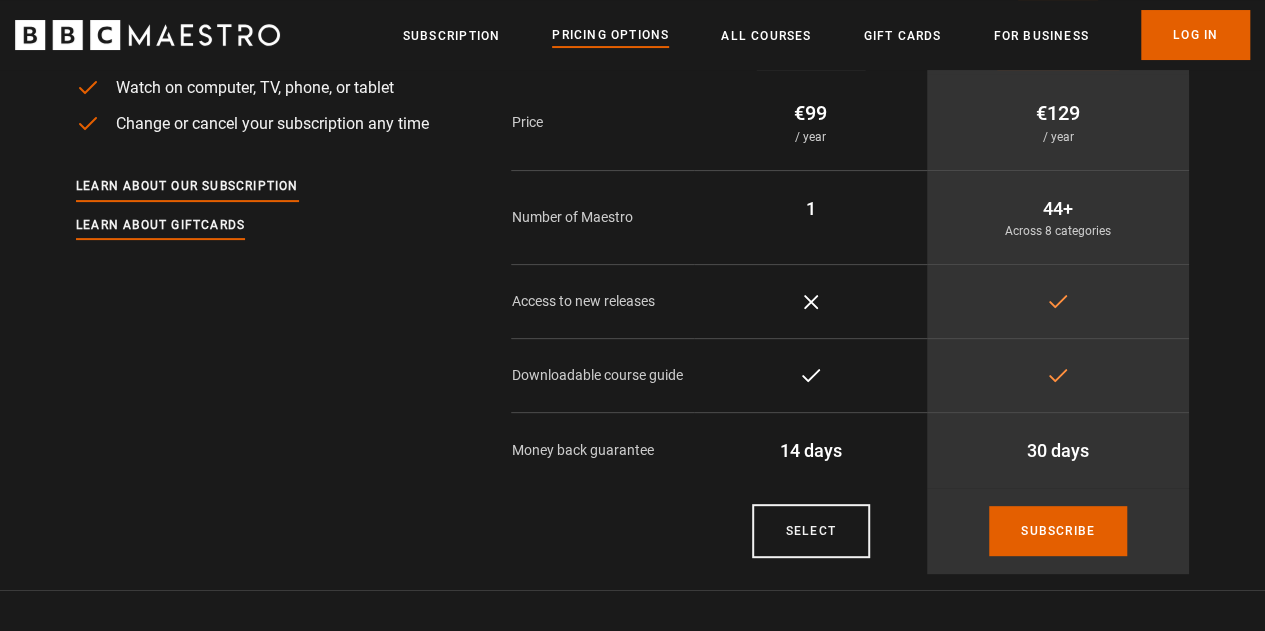 scroll, scrollTop: 154, scrollLeft: 0, axis: vertical 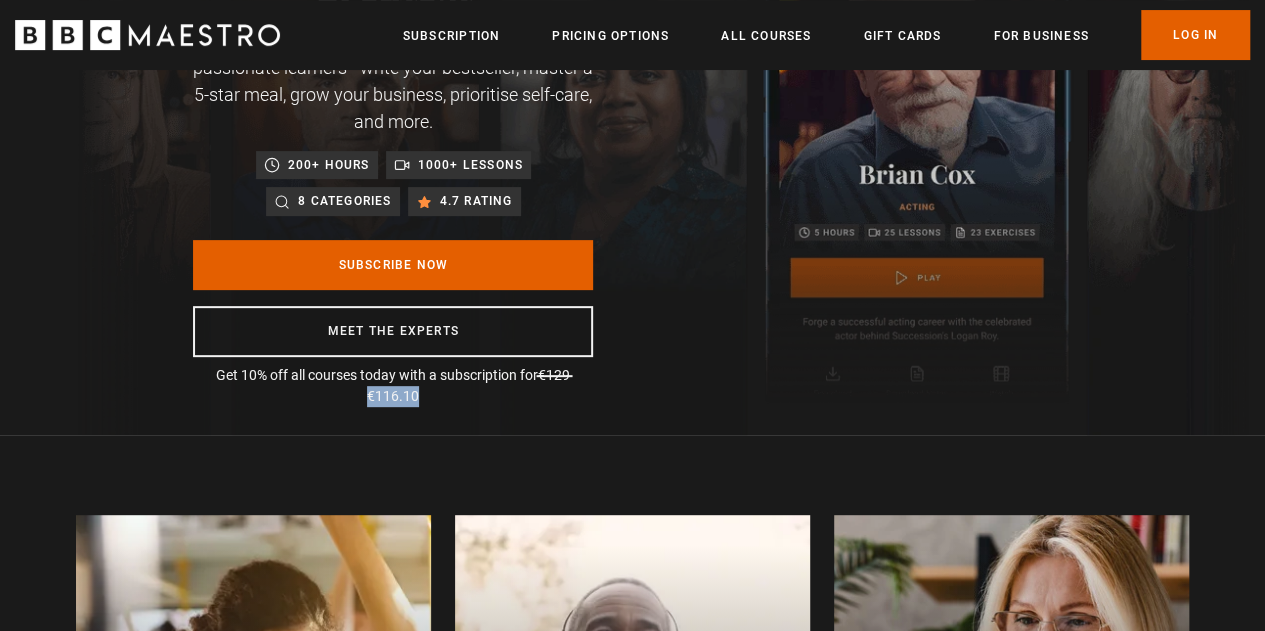 drag, startPoint x: 398, startPoint y: 391, endPoint x: 367, endPoint y: 391, distance: 31 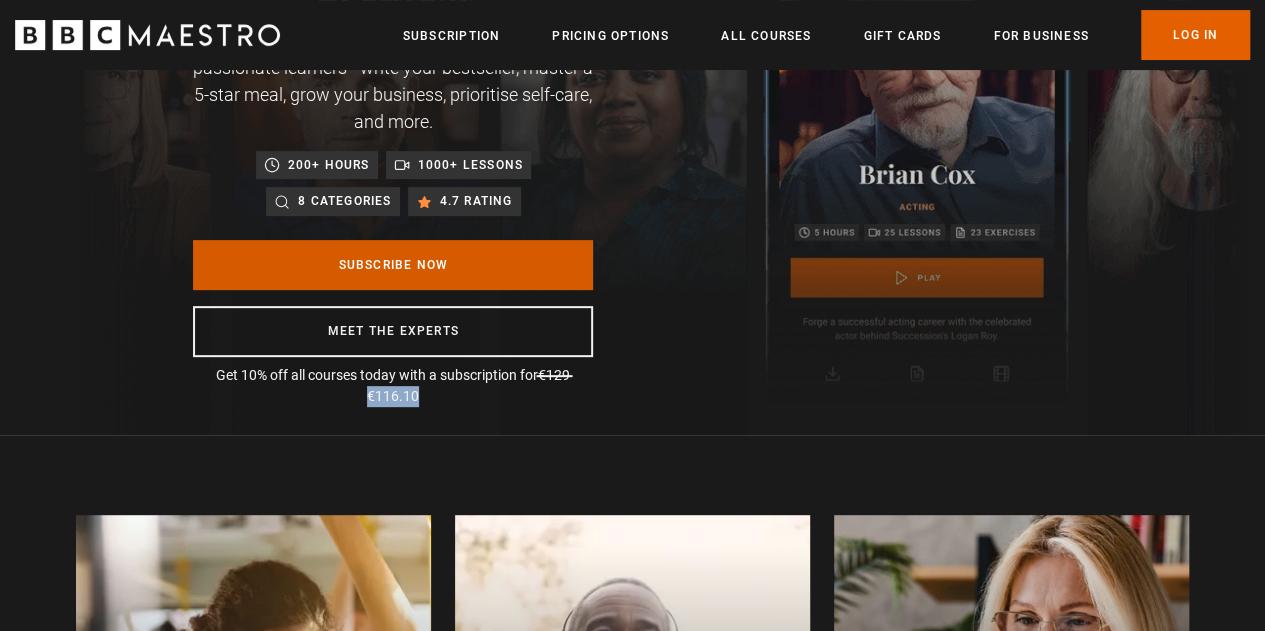 click on "Subscribe Now" at bounding box center (393, 265) 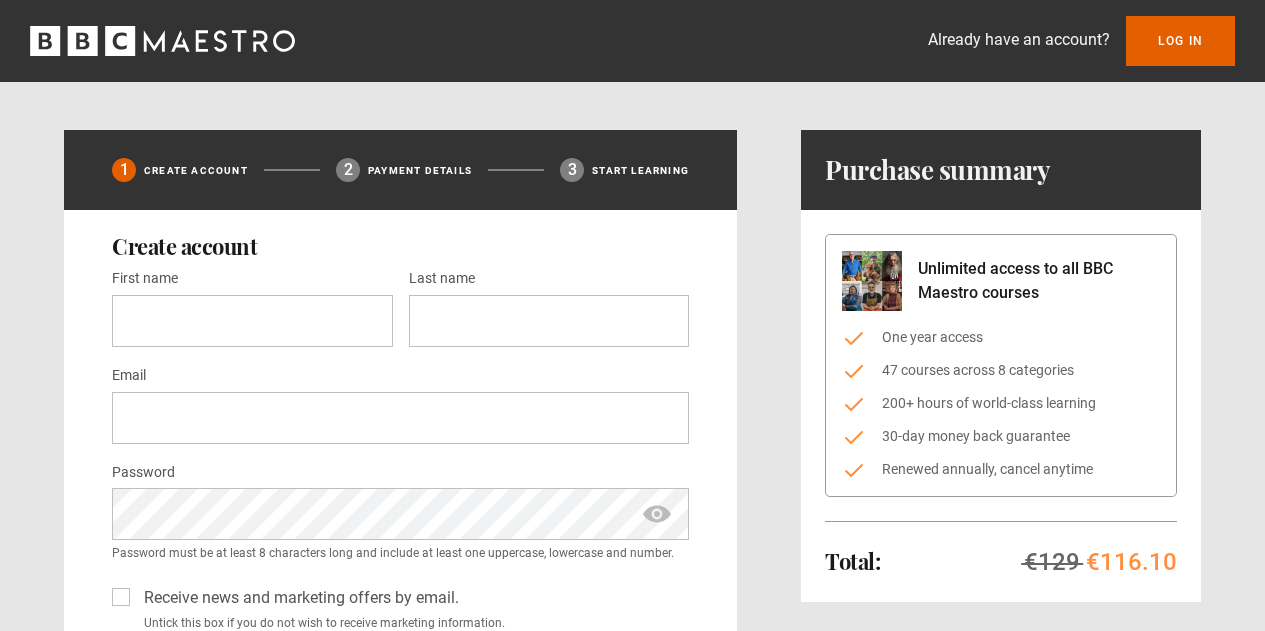 scroll, scrollTop: 0, scrollLeft: 0, axis: both 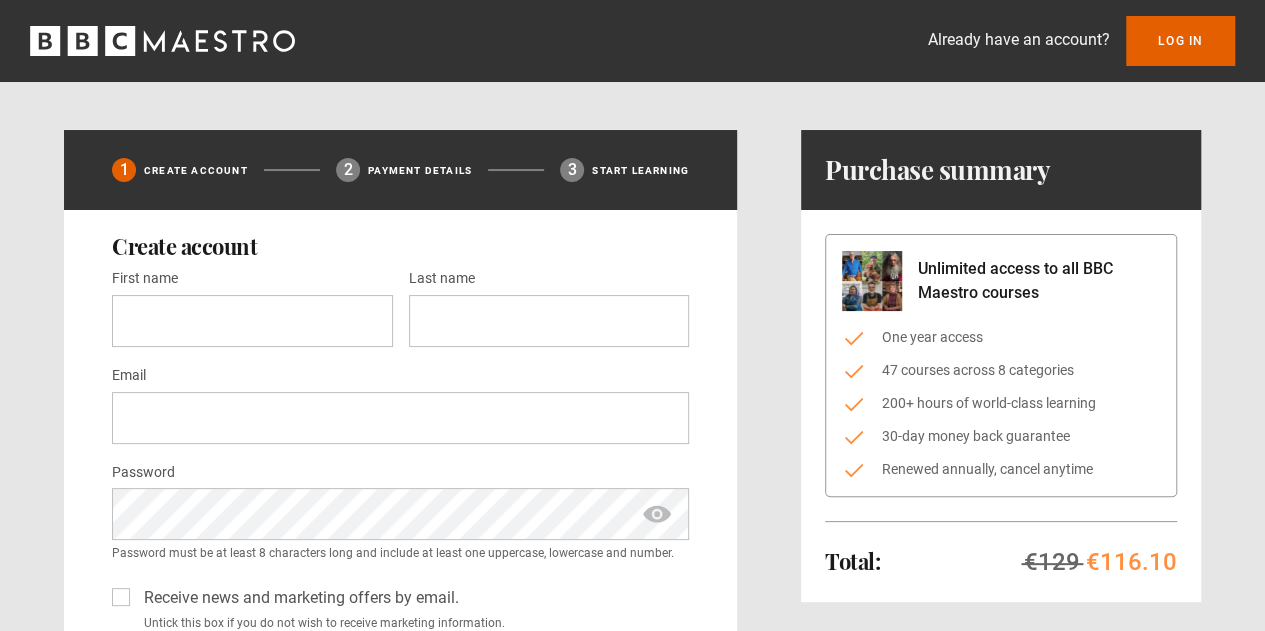 drag, startPoint x: 258, startPoint y: 333, endPoint x: 168, endPoint y: 291, distance: 99.31767 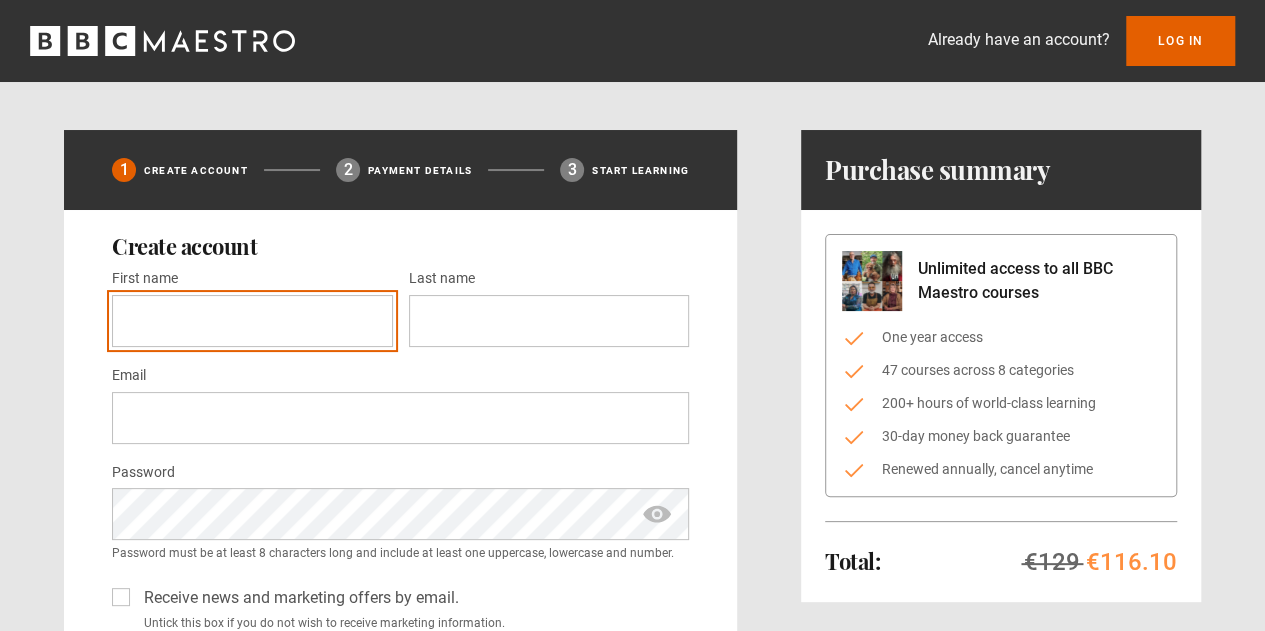 click on "First name  *" at bounding box center (252, 321) 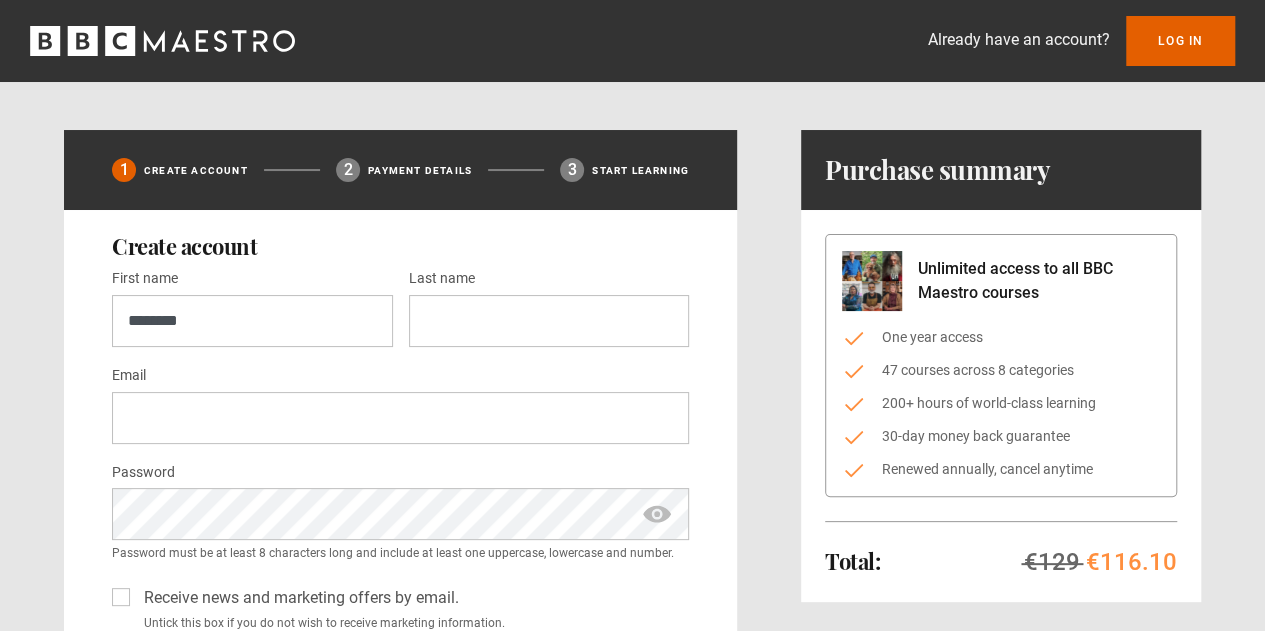 type on "****" 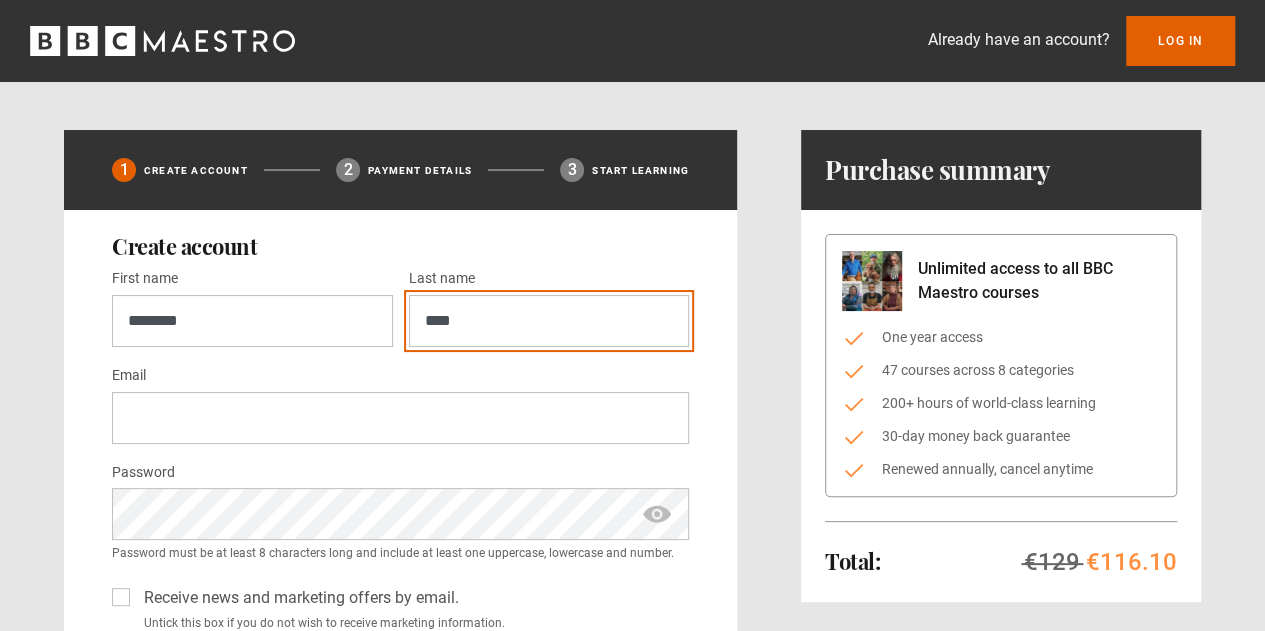 type on "**********" 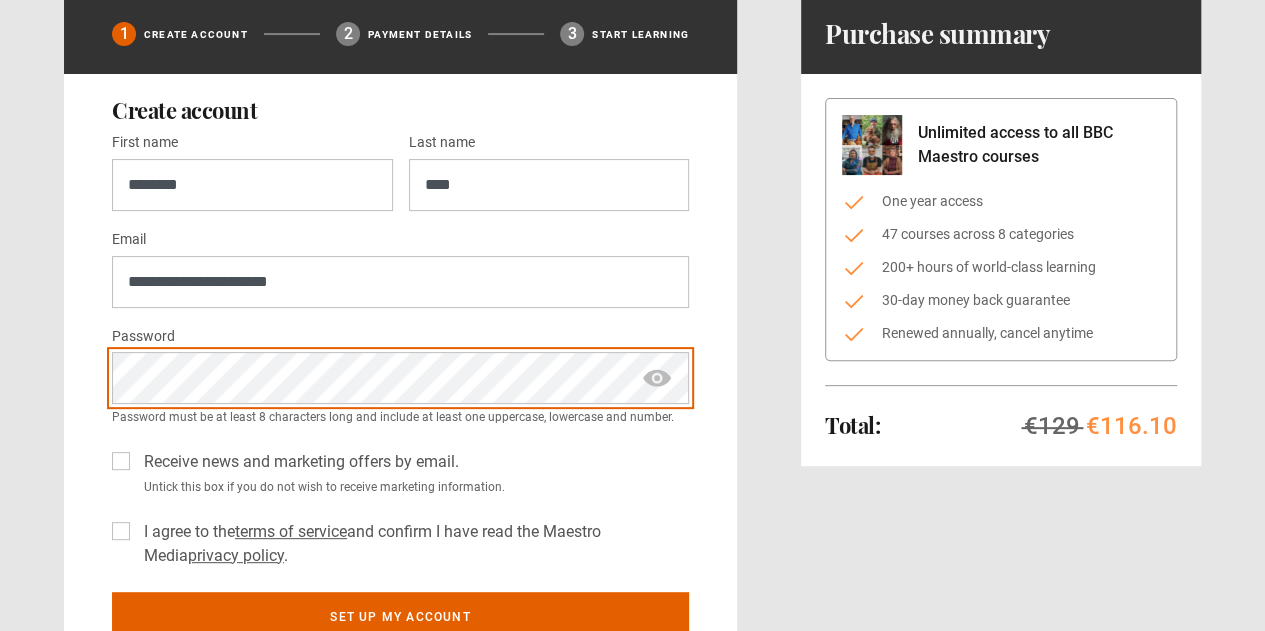 scroll, scrollTop: 138, scrollLeft: 0, axis: vertical 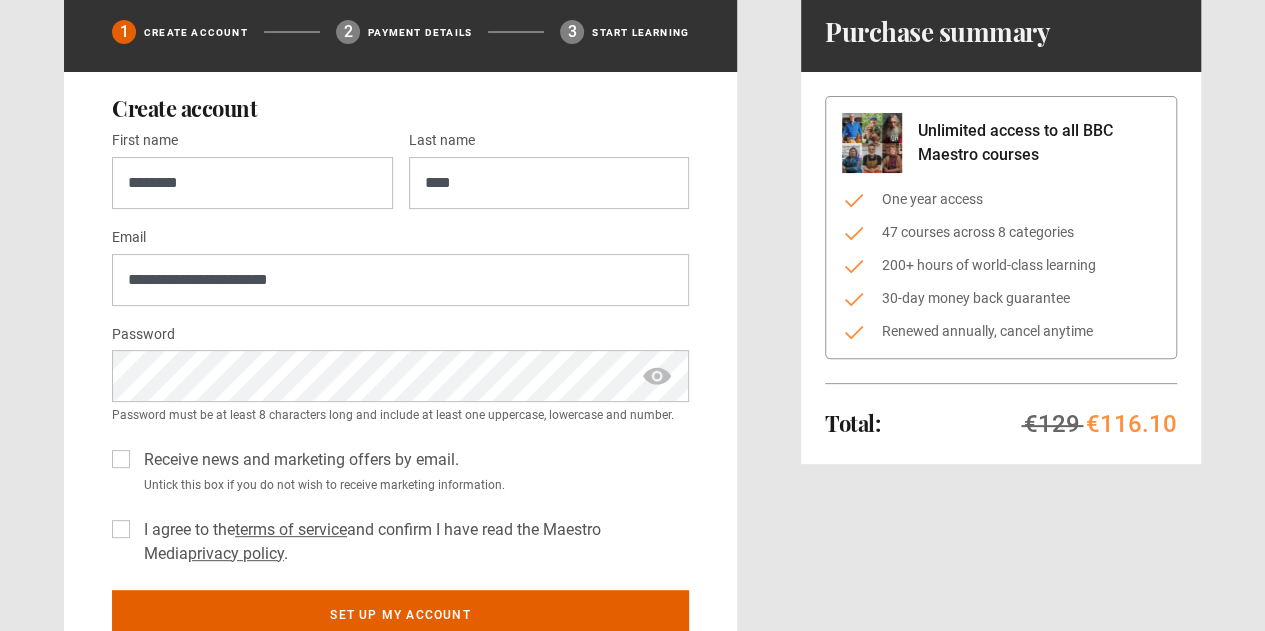 drag, startPoint x: 114, startPoint y: 535, endPoint x: 32, endPoint y: 567, distance: 88.02273 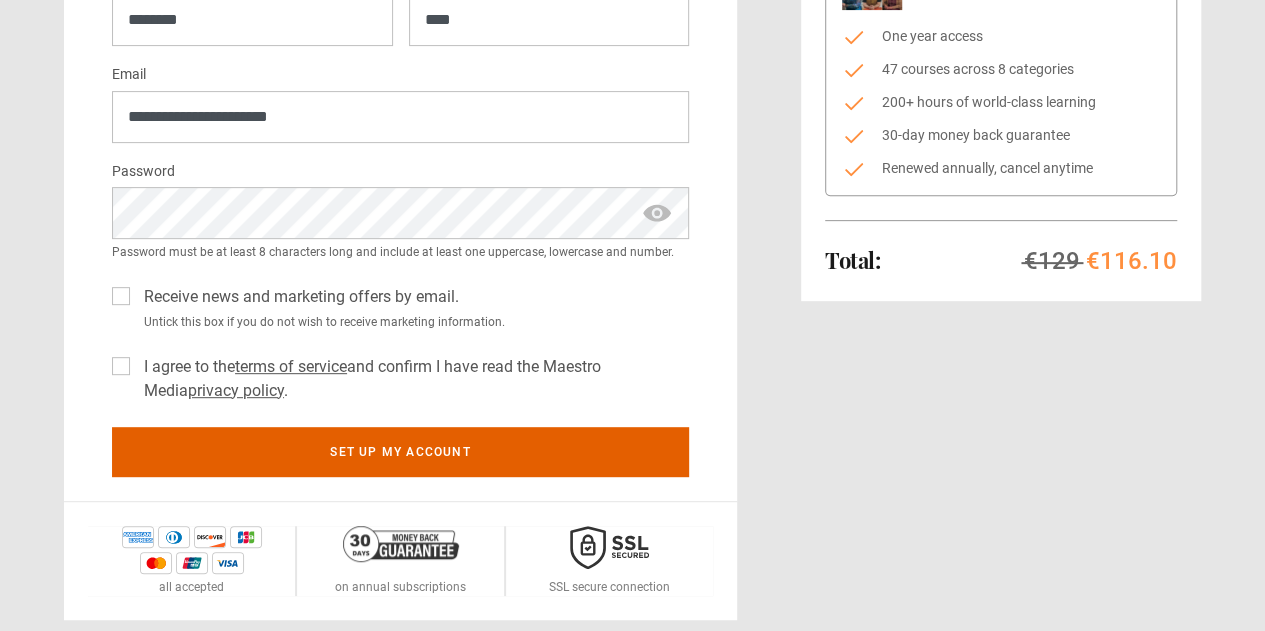 scroll, scrollTop: 302, scrollLeft: 0, axis: vertical 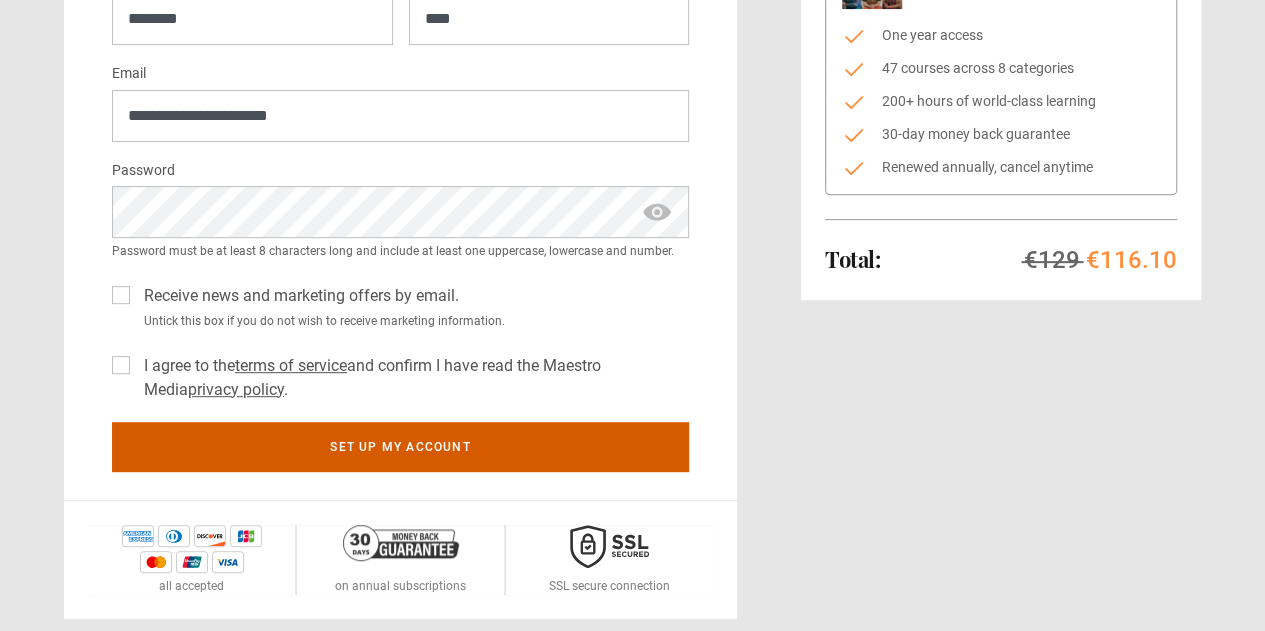 click on "Set up my account" at bounding box center [400, 447] 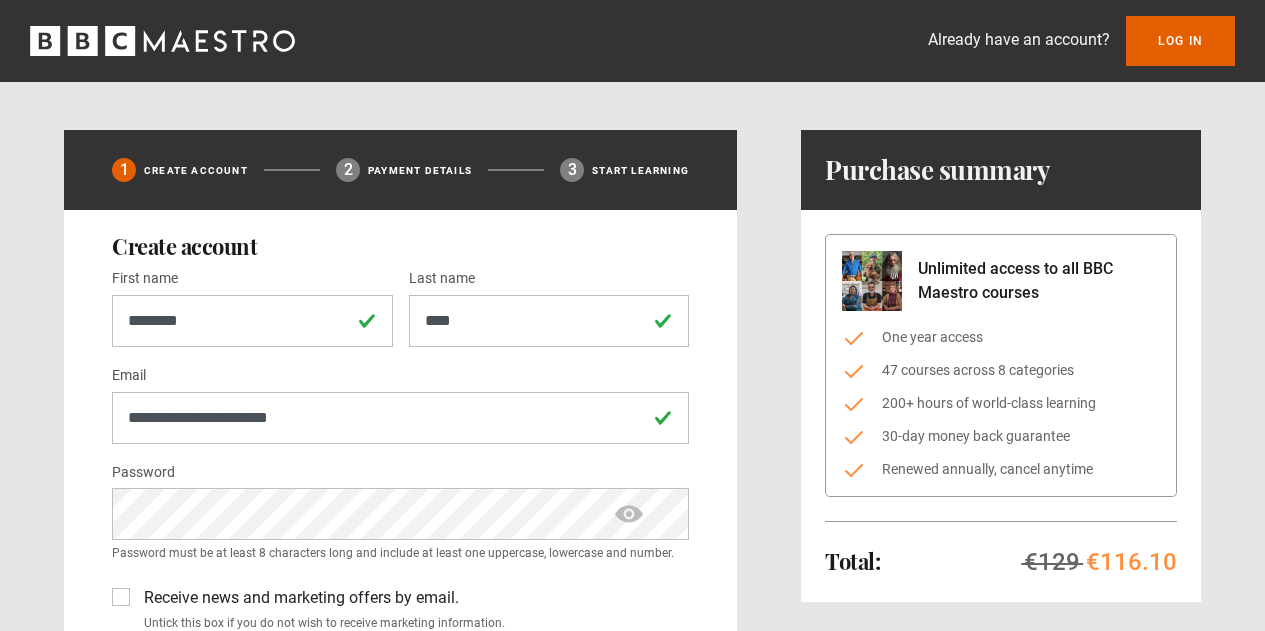 scroll, scrollTop: 0, scrollLeft: 0, axis: both 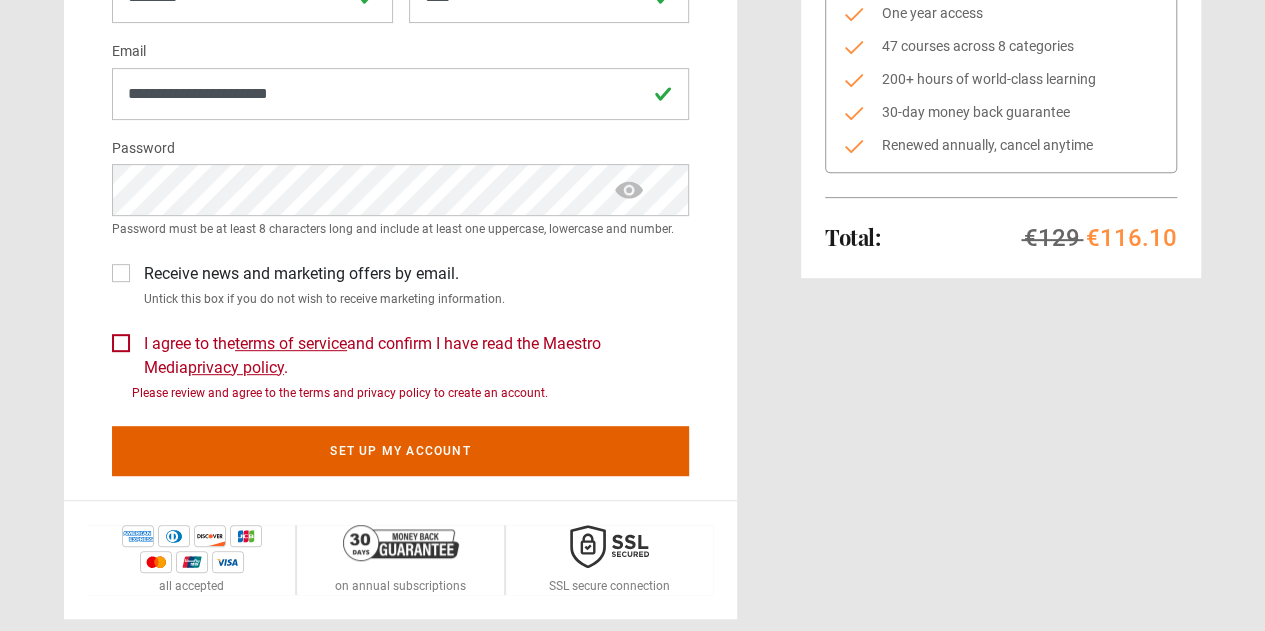 click on "I agree to the  terms of service  and confirm I have read the Maestro Media  privacy policy ." at bounding box center [412, 356] 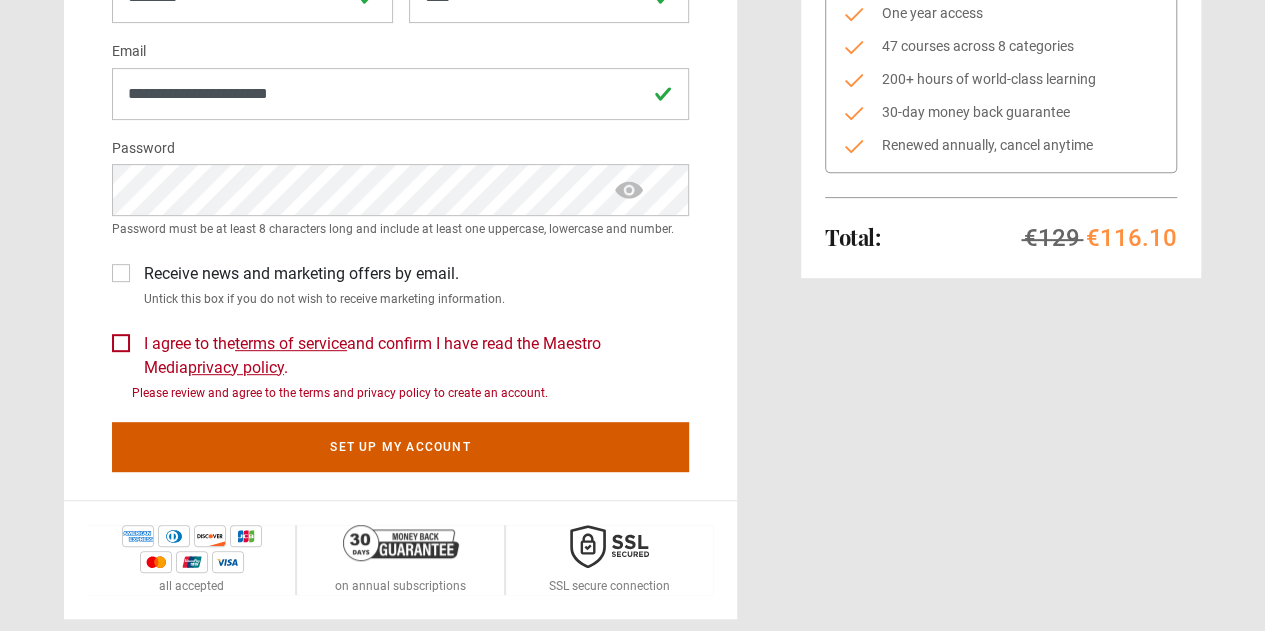 click on "Set up my account" at bounding box center (400, 447) 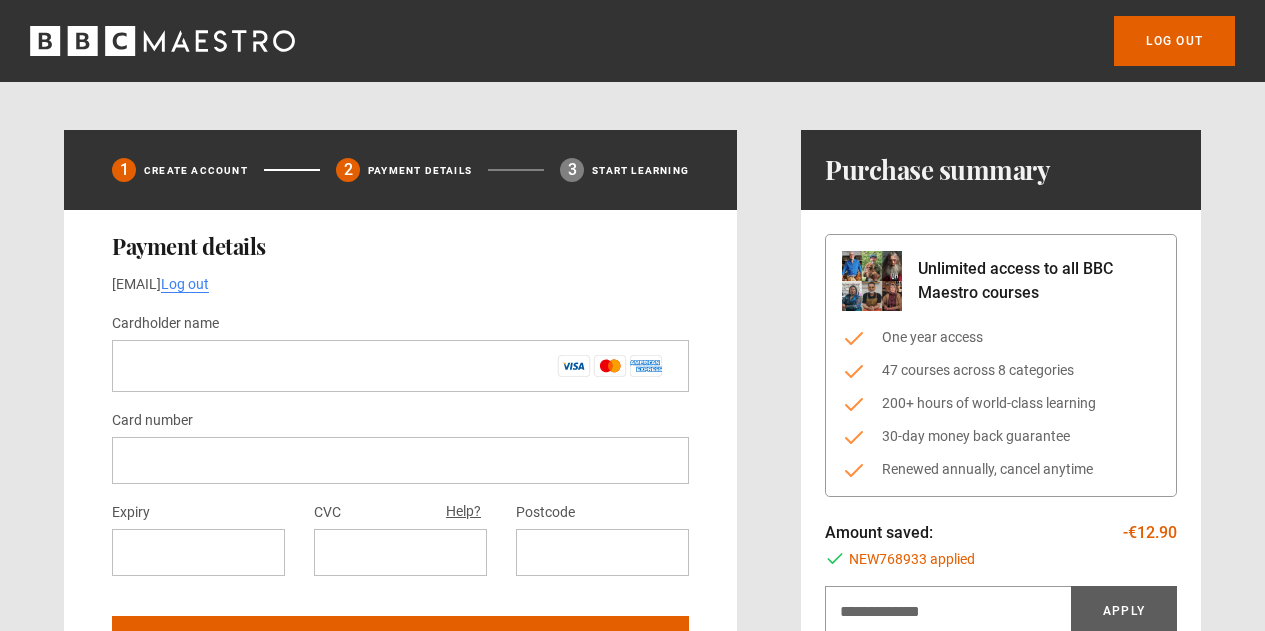 scroll, scrollTop: 0, scrollLeft: 0, axis: both 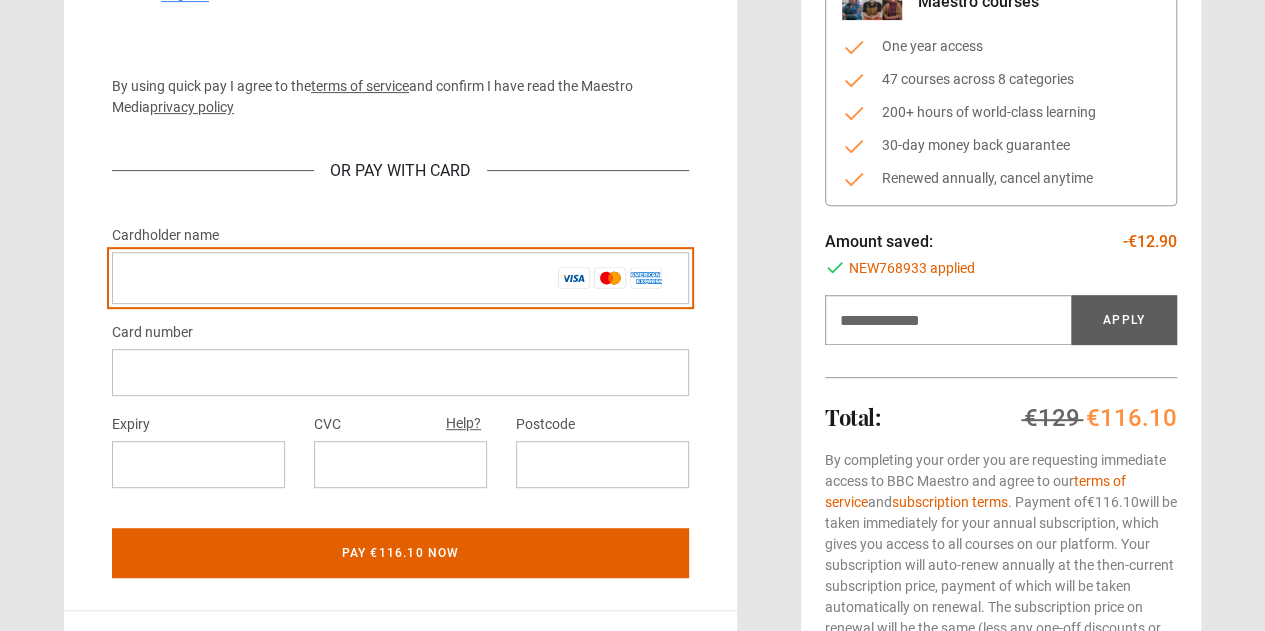 click on "Cardholder name  *" at bounding box center [400, 278] 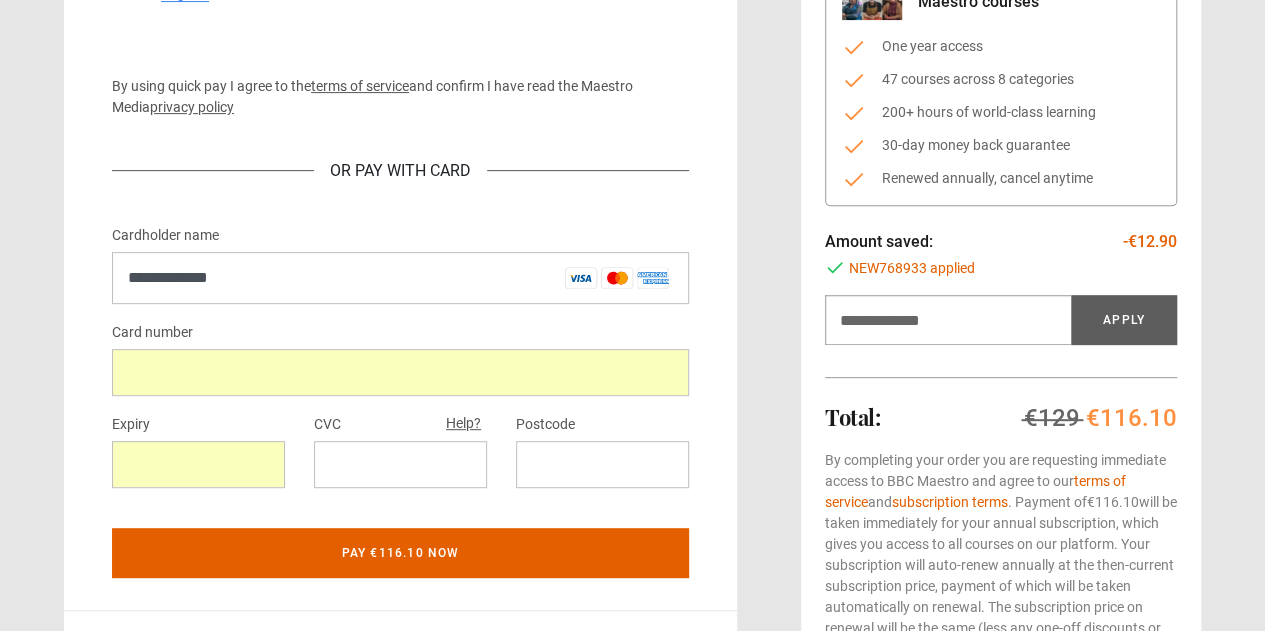 click at bounding box center (400, 464) 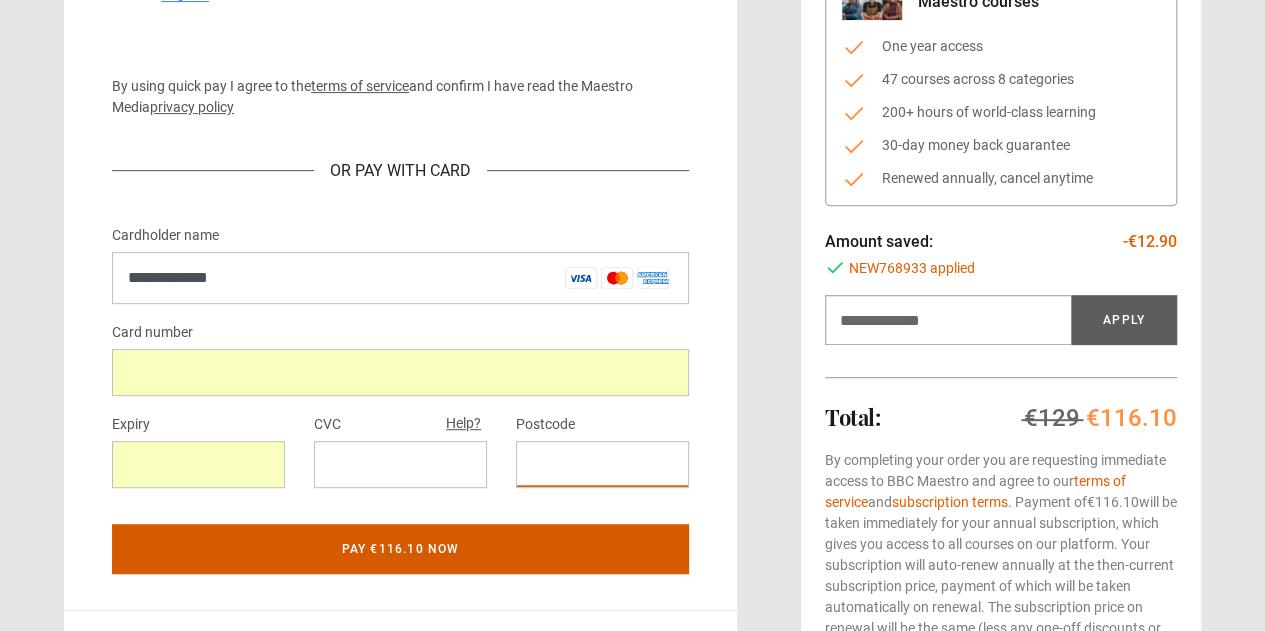 click on "Pay €116.10 now" at bounding box center (400, 549) 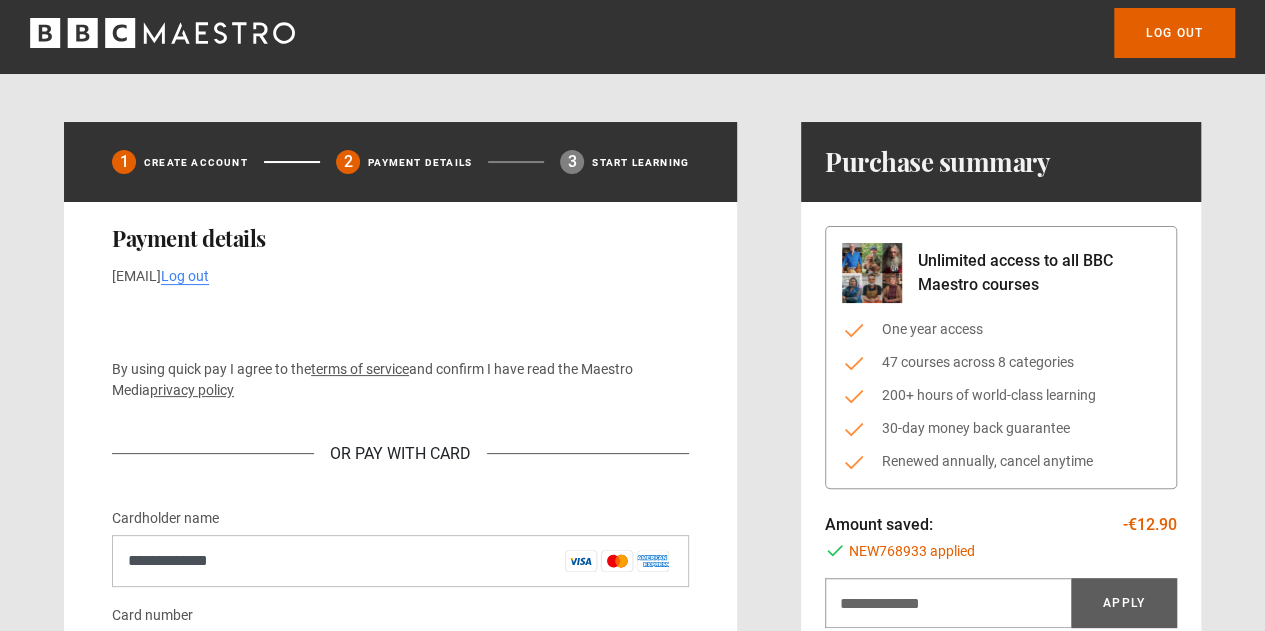 scroll, scrollTop: 7, scrollLeft: 0, axis: vertical 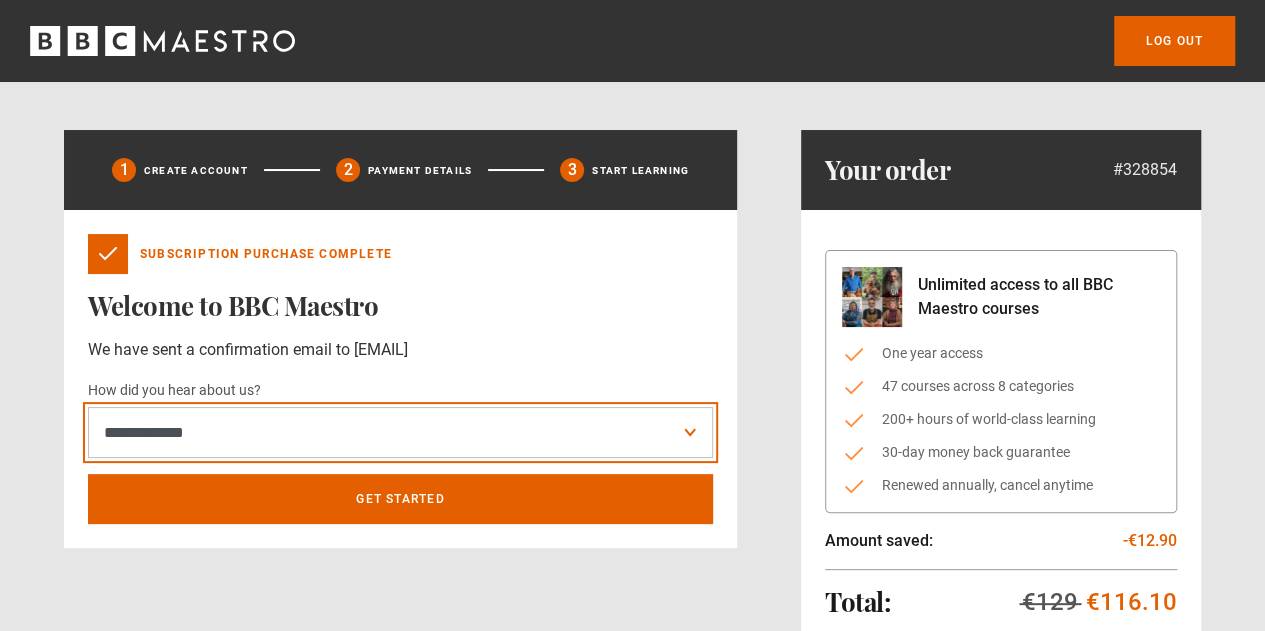 click on "**********" at bounding box center (400, 432) 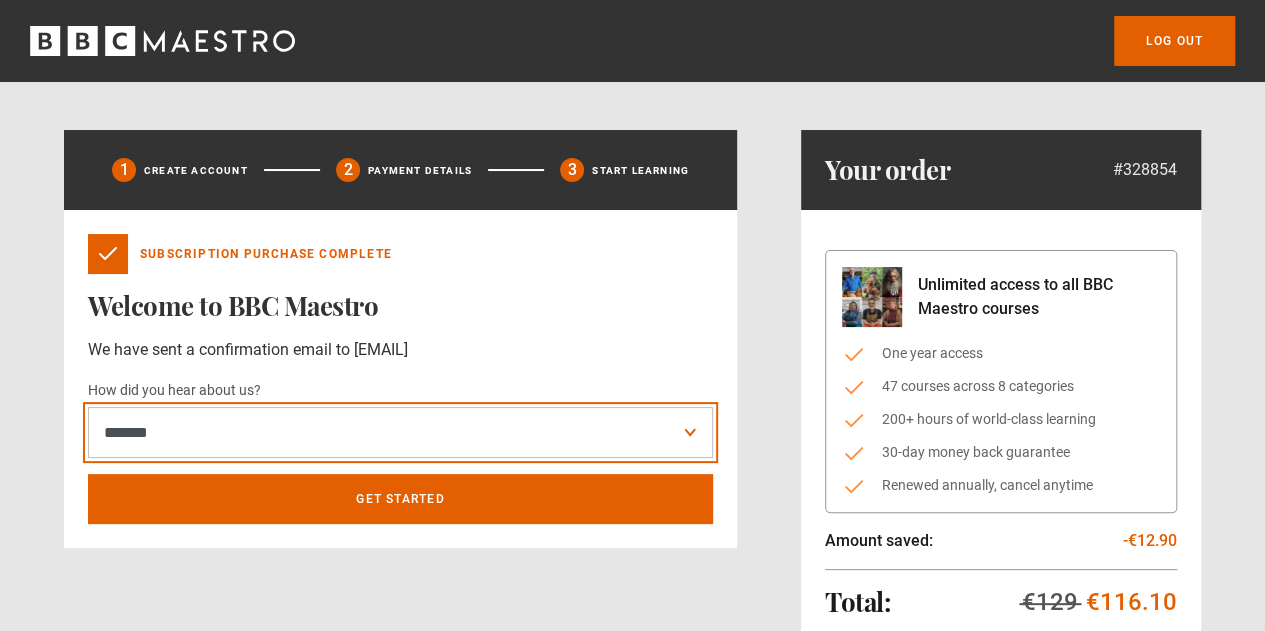 click on "**********" at bounding box center (400, 432) 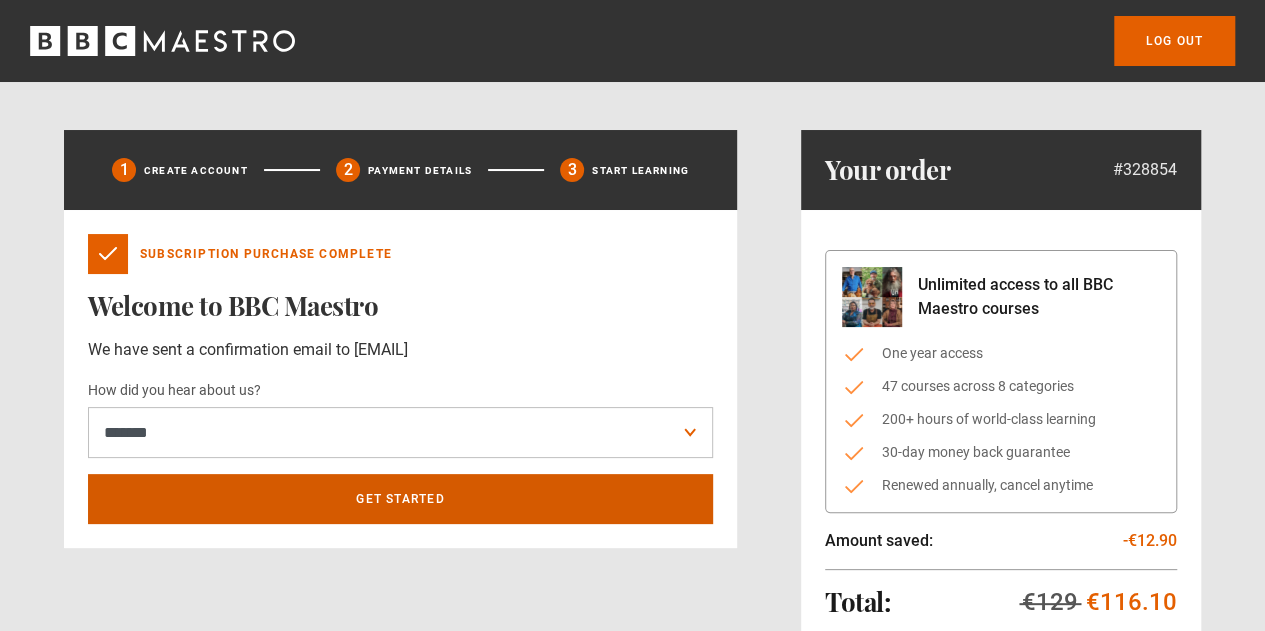 click on "Get Started" at bounding box center (400, 499) 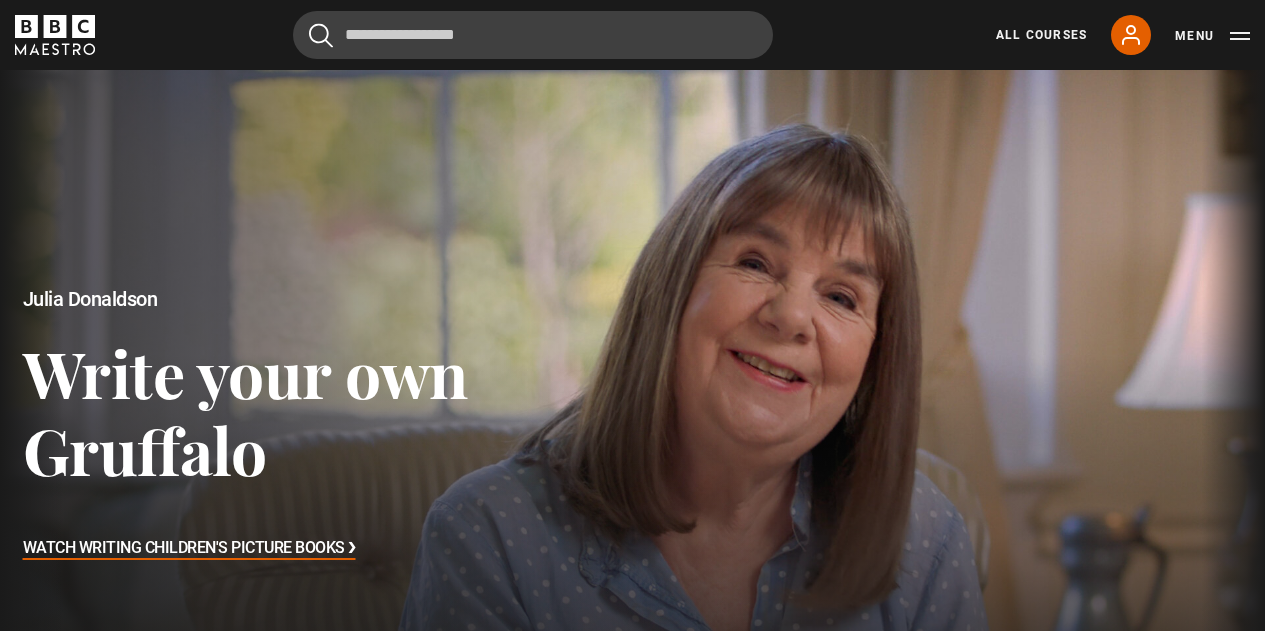 scroll, scrollTop: 614, scrollLeft: 0, axis: vertical 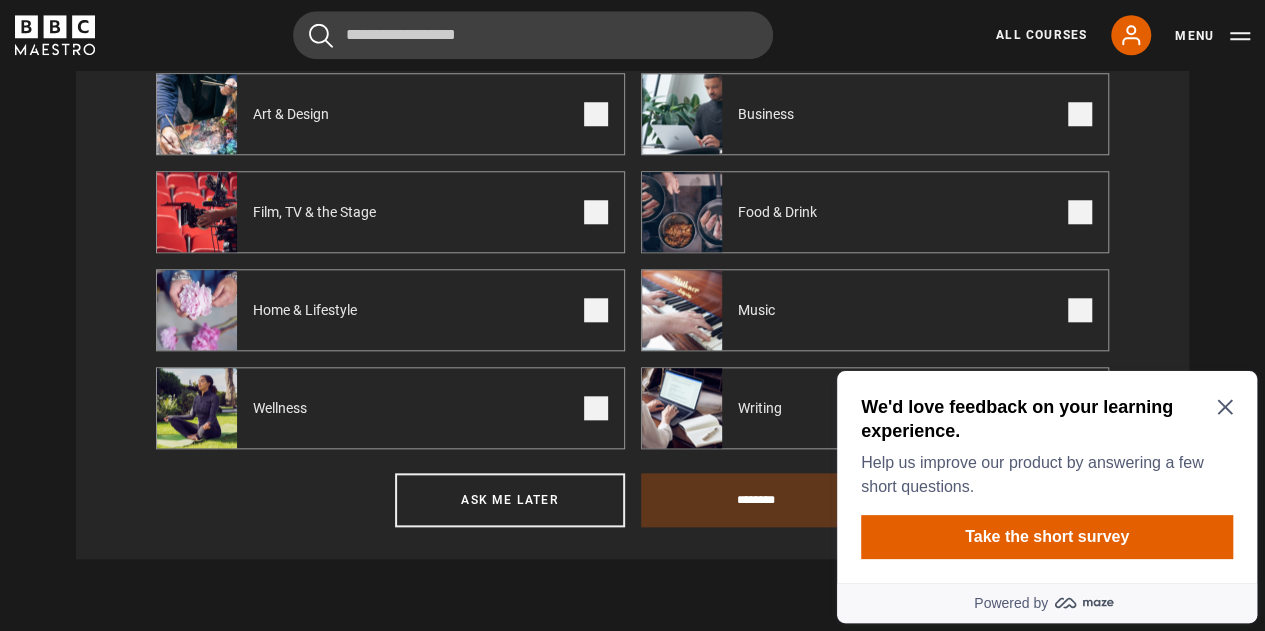click 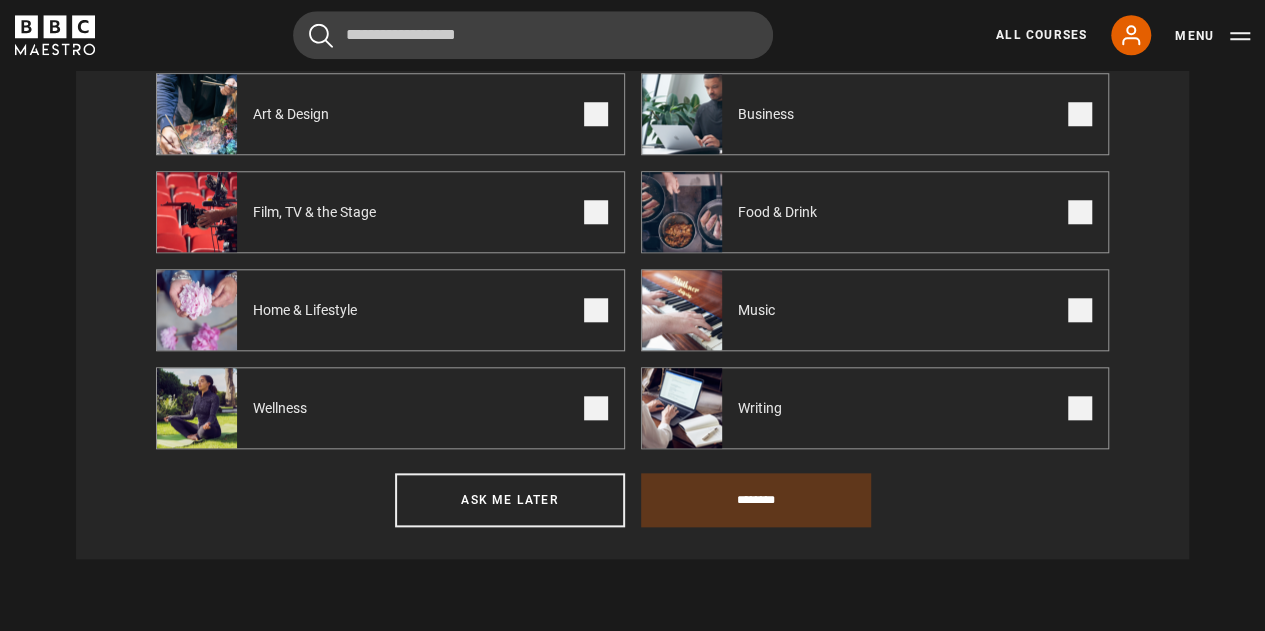 click on "Writing" at bounding box center (764, 408) 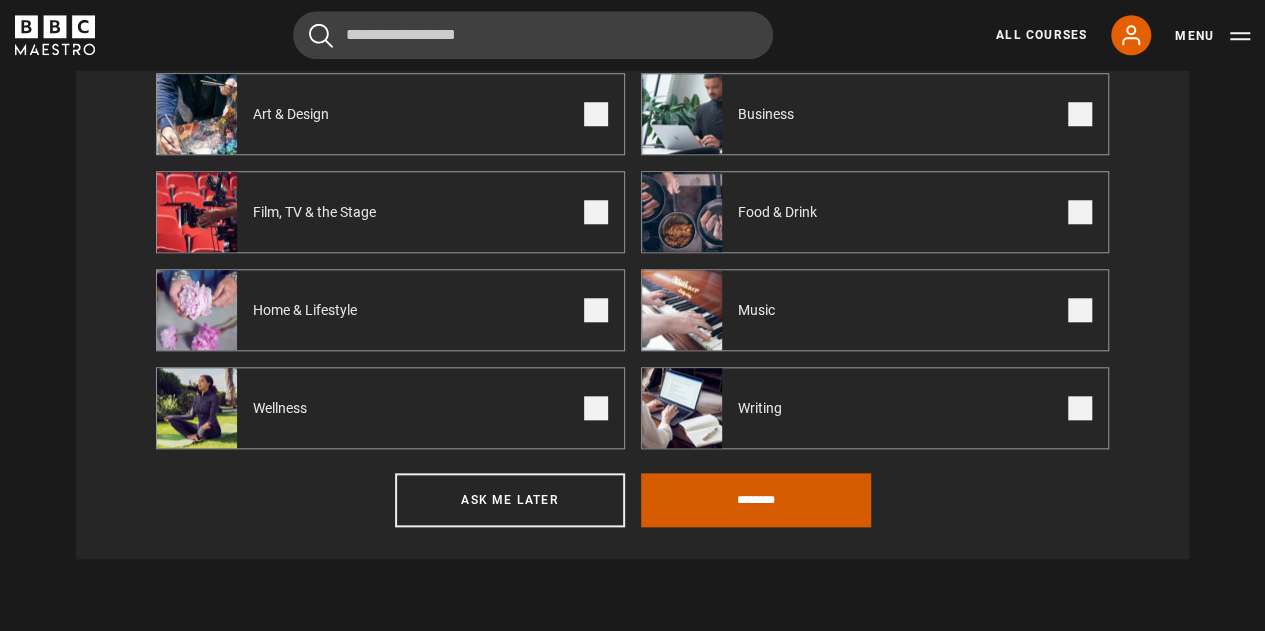 click on "********" at bounding box center (756, 500) 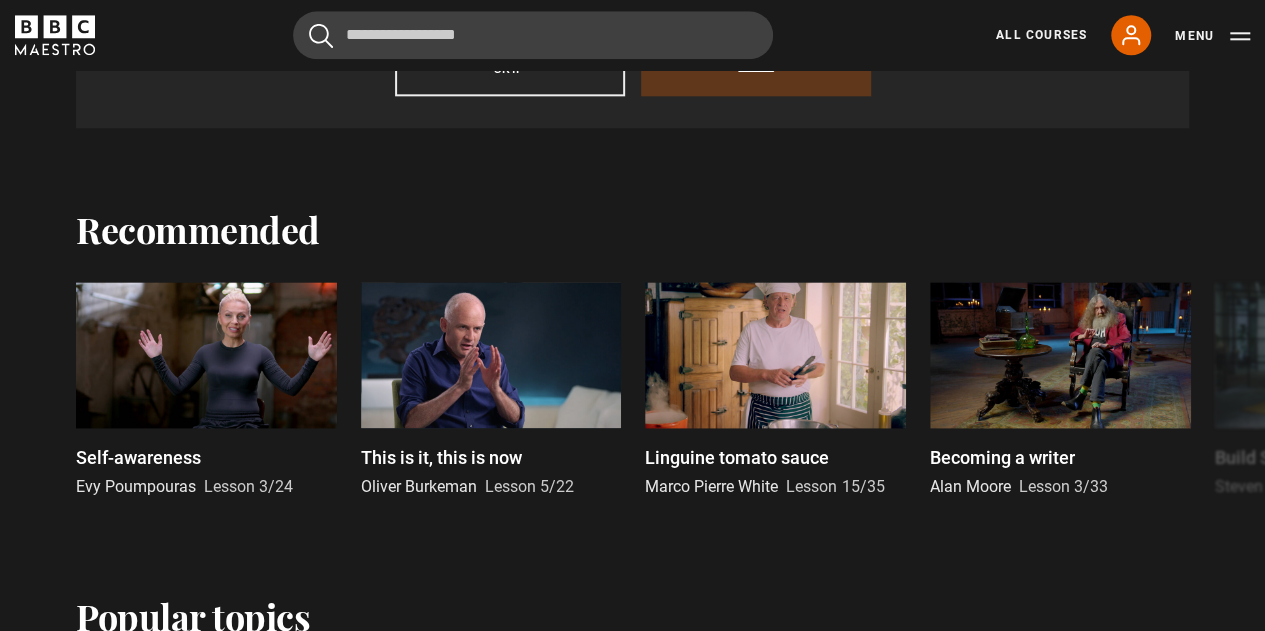 scroll, scrollTop: 1152, scrollLeft: 0, axis: vertical 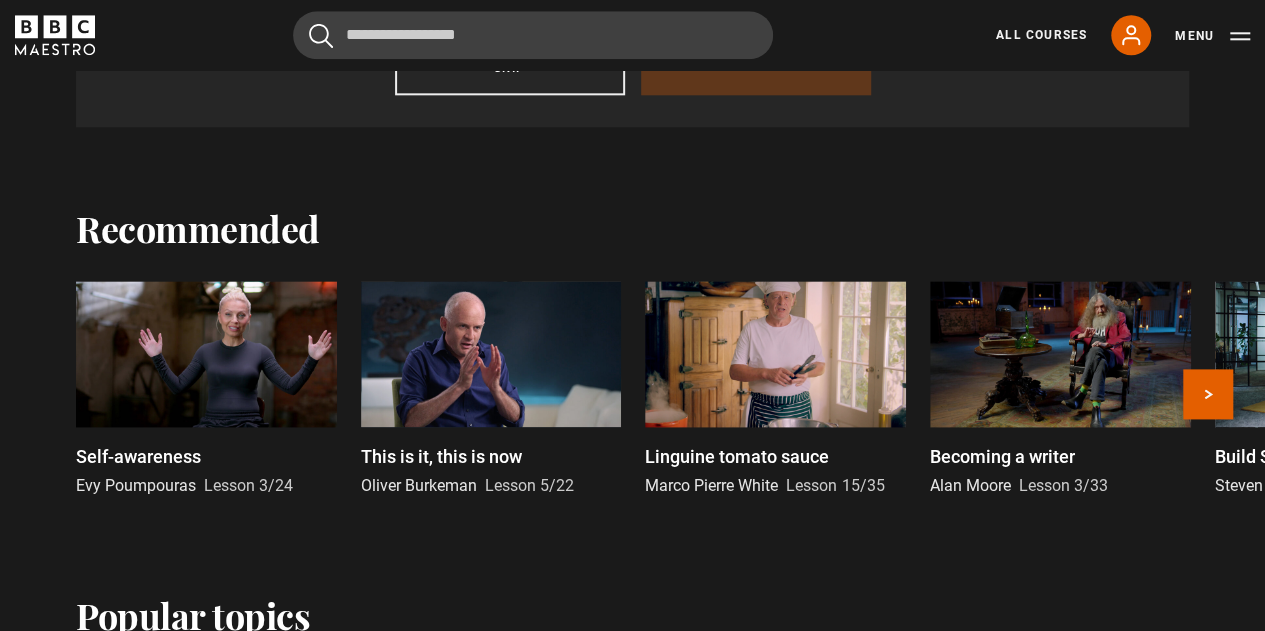 click on "Becoming a writer" at bounding box center [1002, 456] 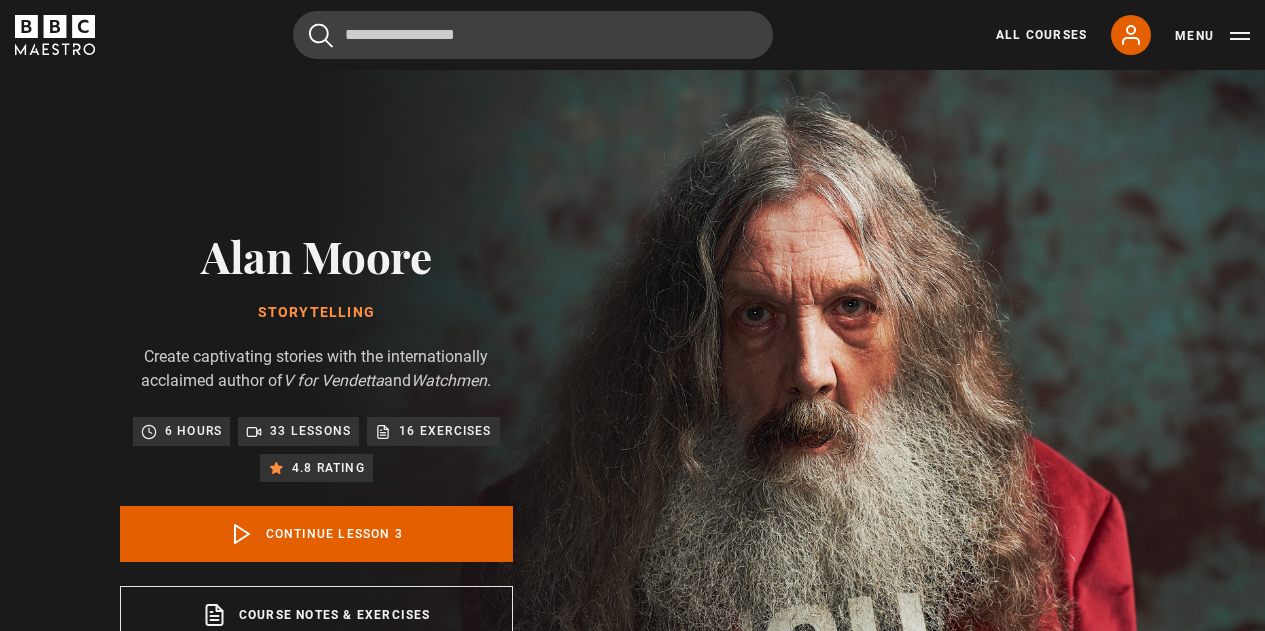 scroll, scrollTop: 803, scrollLeft: 0, axis: vertical 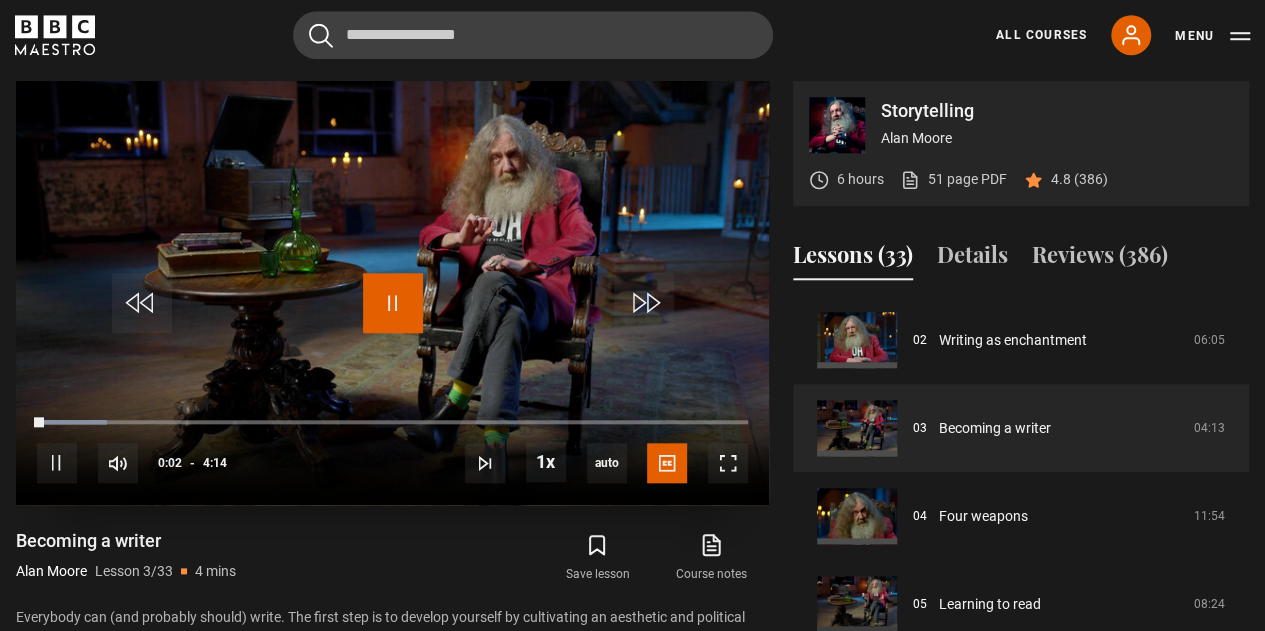 click at bounding box center (393, 303) 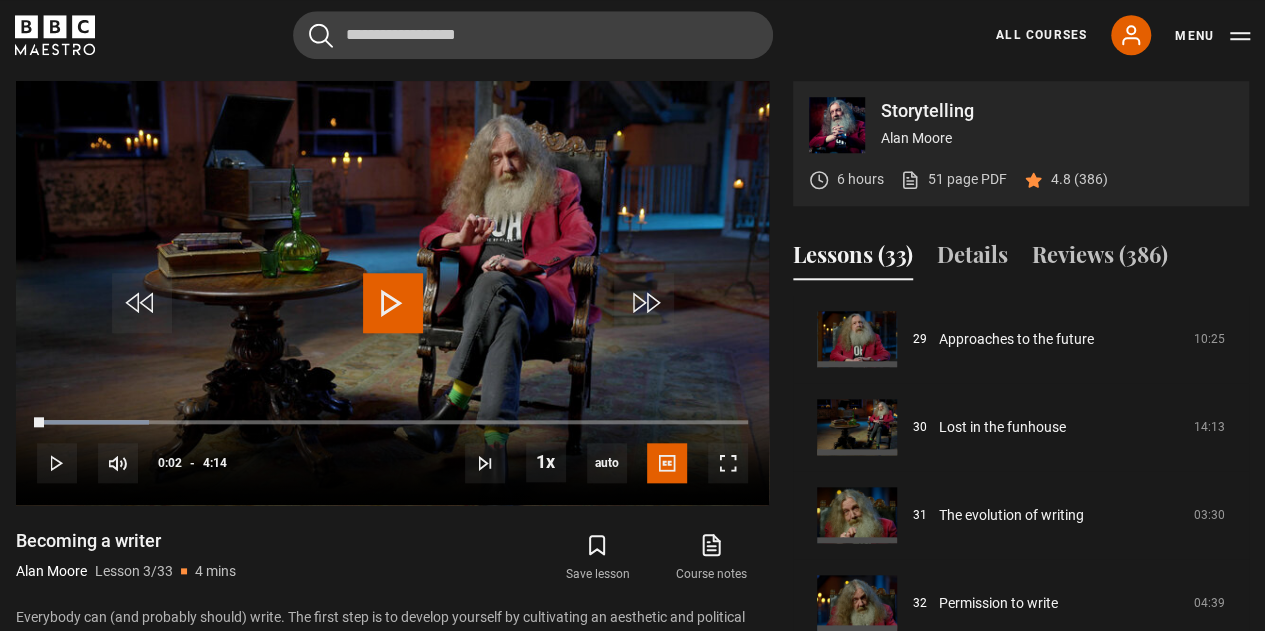 scroll, scrollTop: 2560, scrollLeft: 0, axis: vertical 